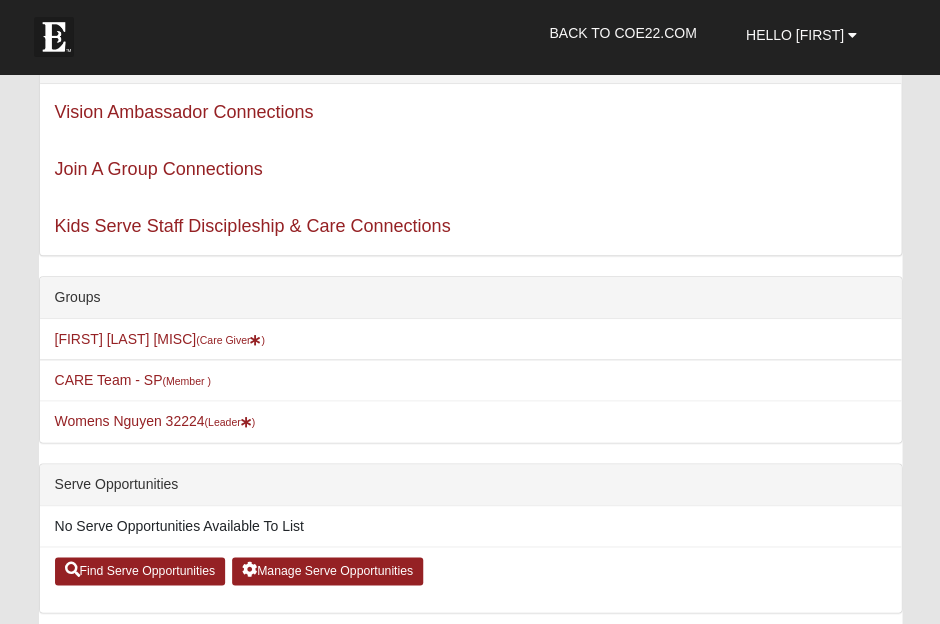 scroll, scrollTop: 126, scrollLeft: 0, axis: vertical 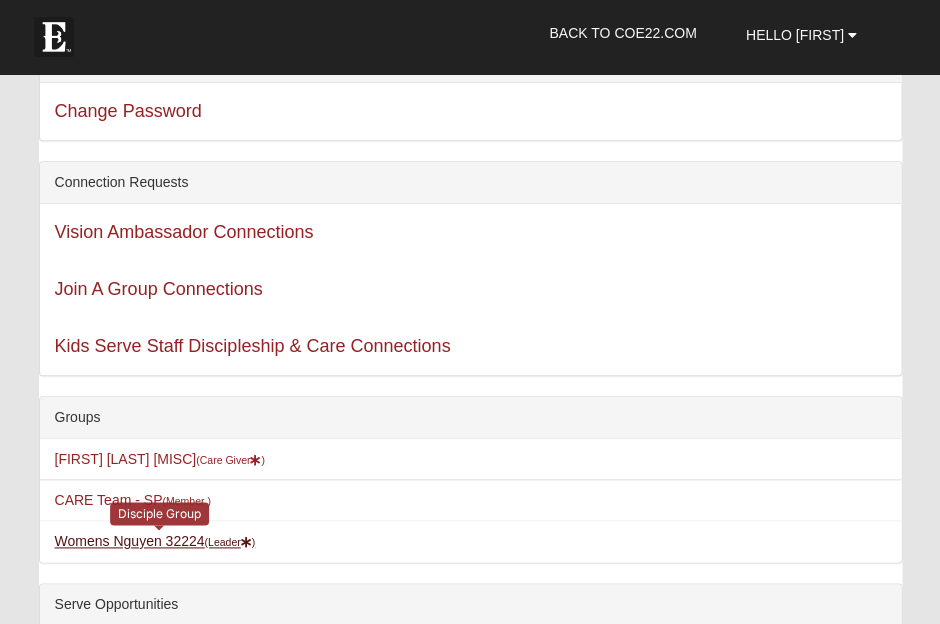 click on "Womens [LAST] [ZIP]  (Leader
)" at bounding box center [155, 541] 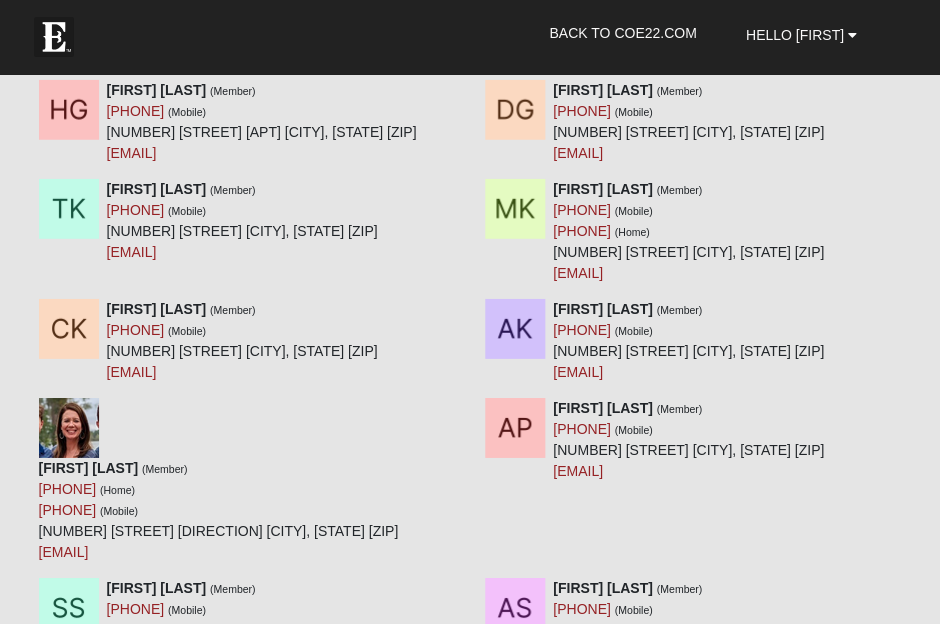 scroll, scrollTop: 3273, scrollLeft: 0, axis: vertical 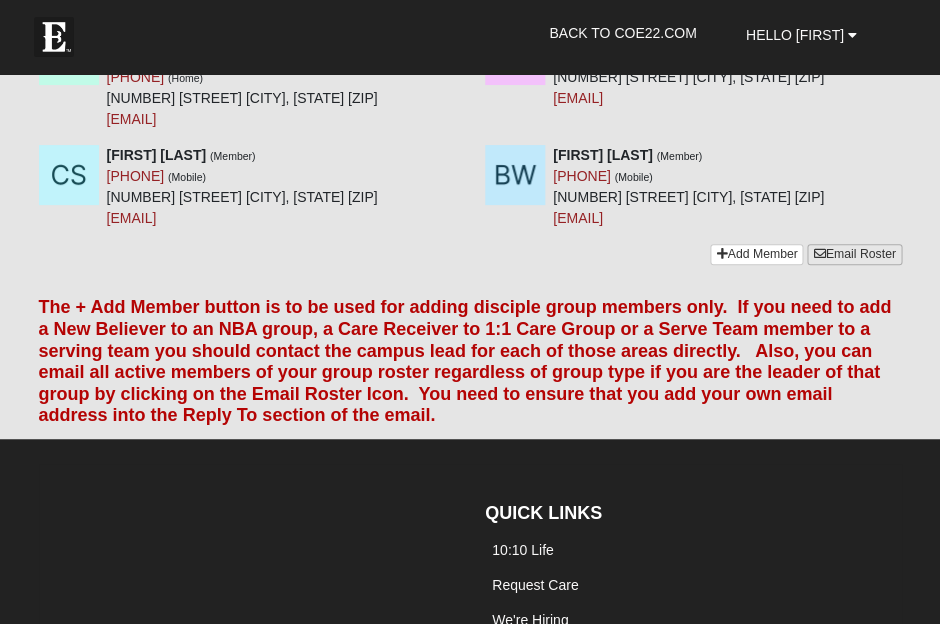 click on "Email Roster" at bounding box center [854, 254] 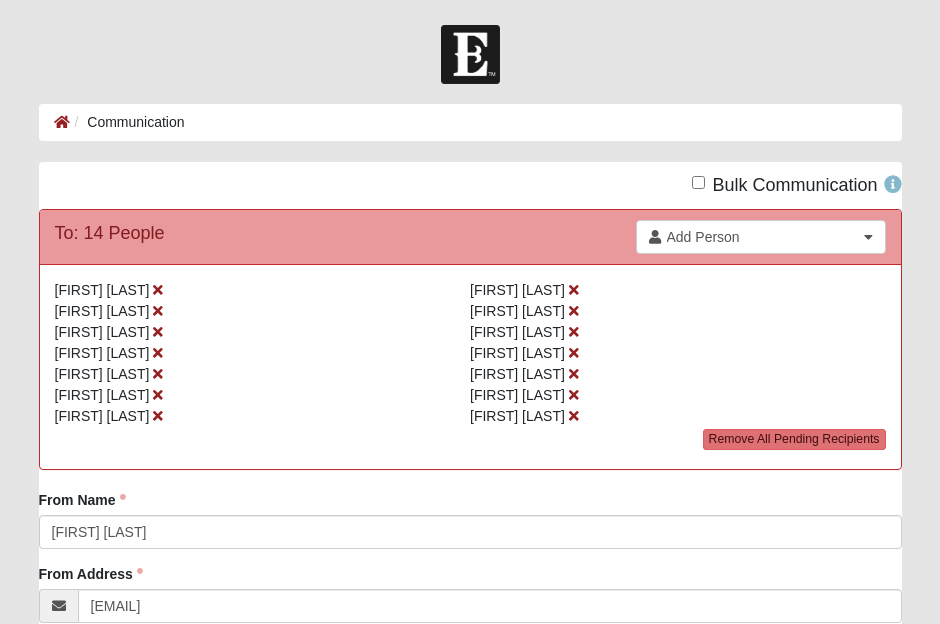 scroll, scrollTop: 0, scrollLeft: 0, axis: both 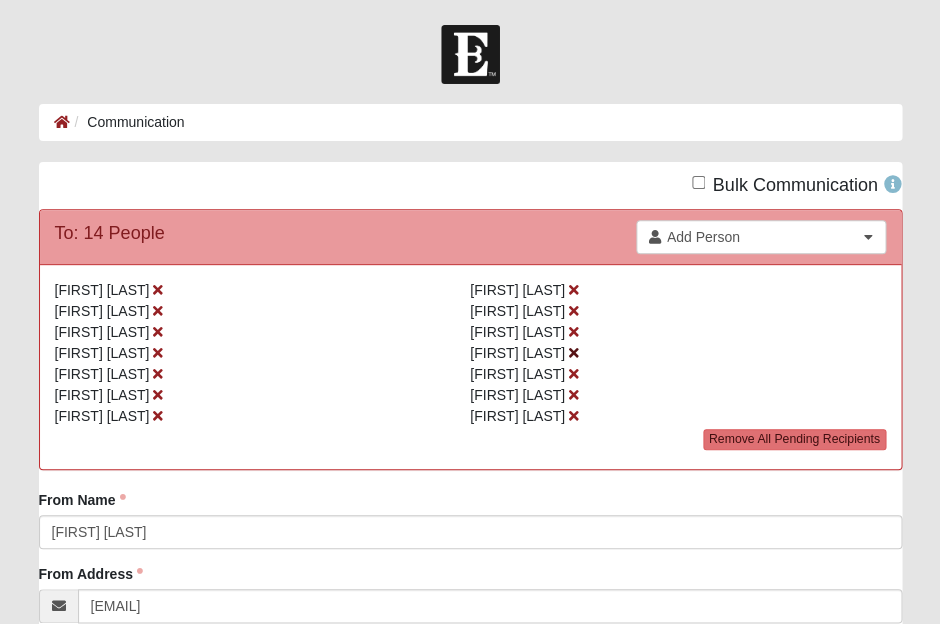 click at bounding box center [574, 353] 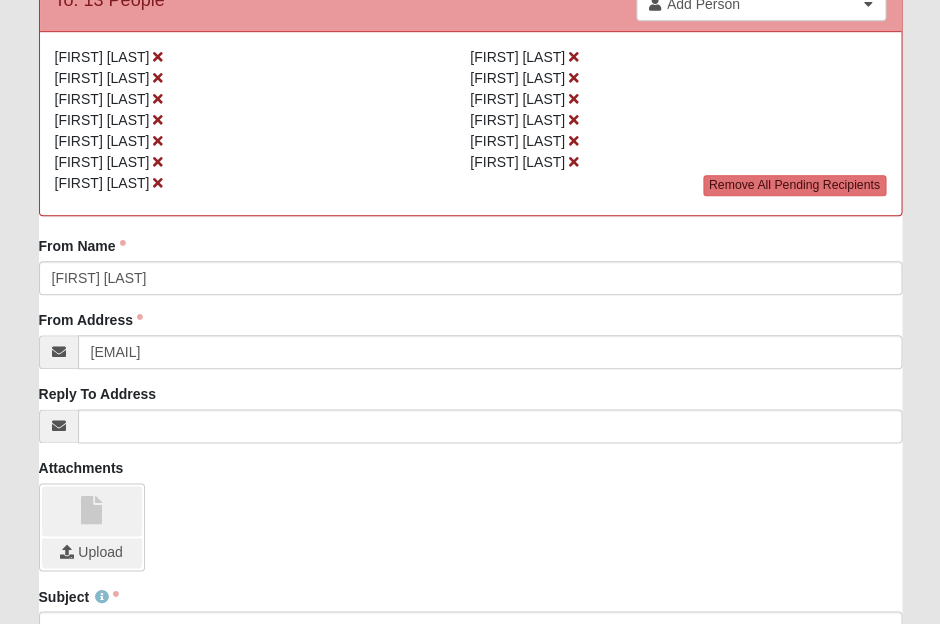 scroll, scrollTop: 365, scrollLeft: 0, axis: vertical 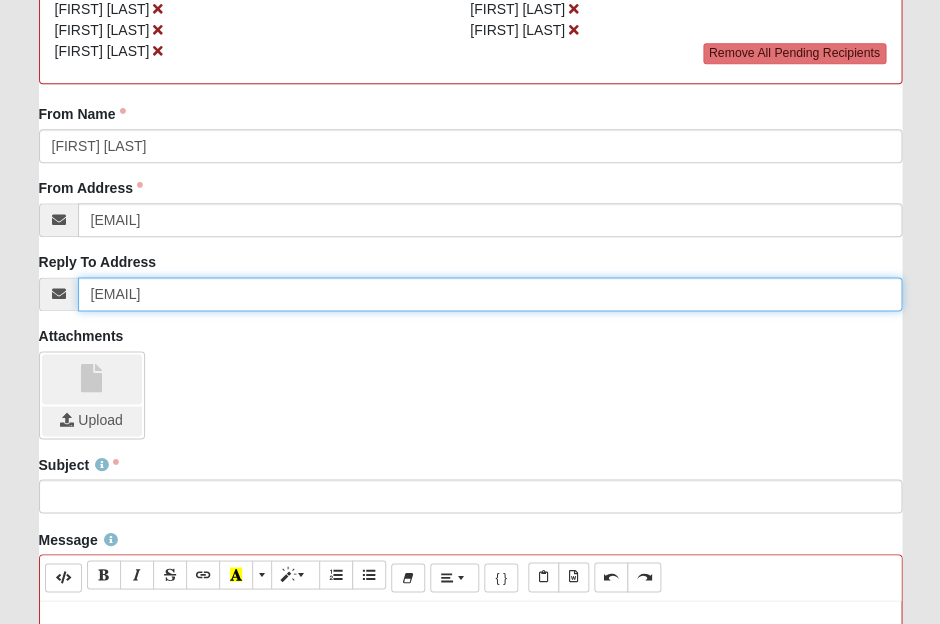 type on "[EMAIL]" 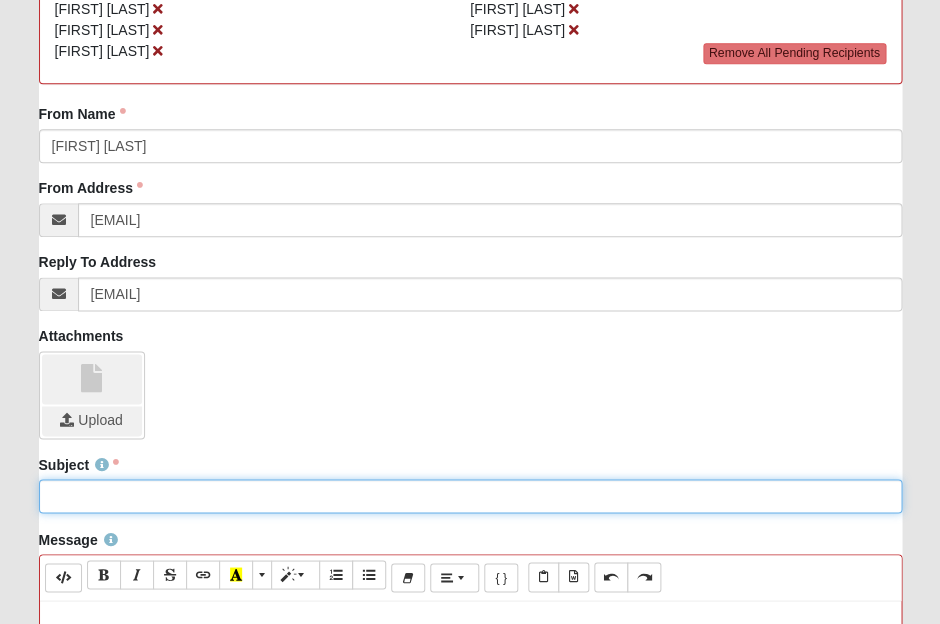 click on "Subject" at bounding box center (470, 496) 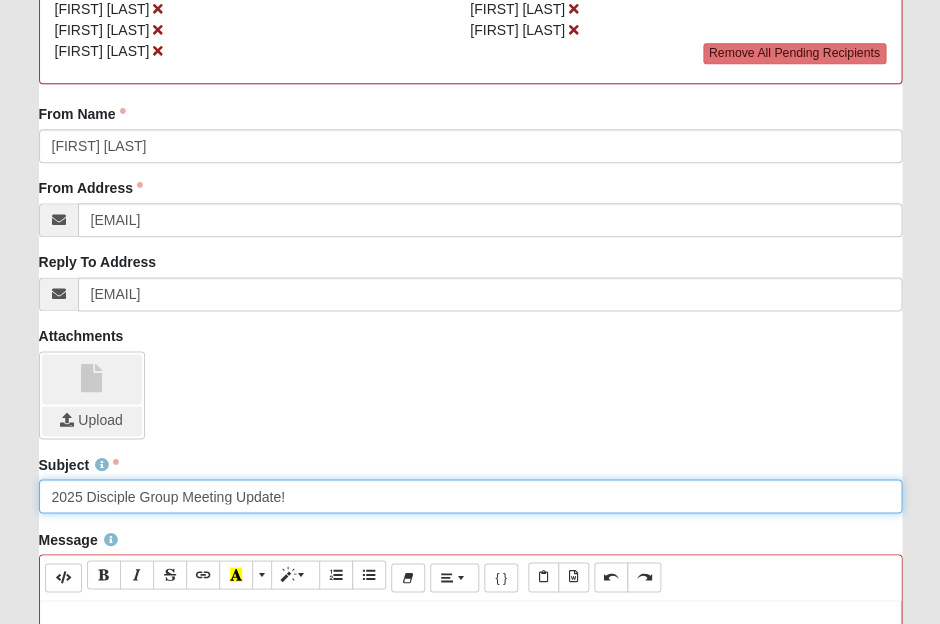 click on "2025 Disciple Group Meeting Update!" at bounding box center (470, 496) 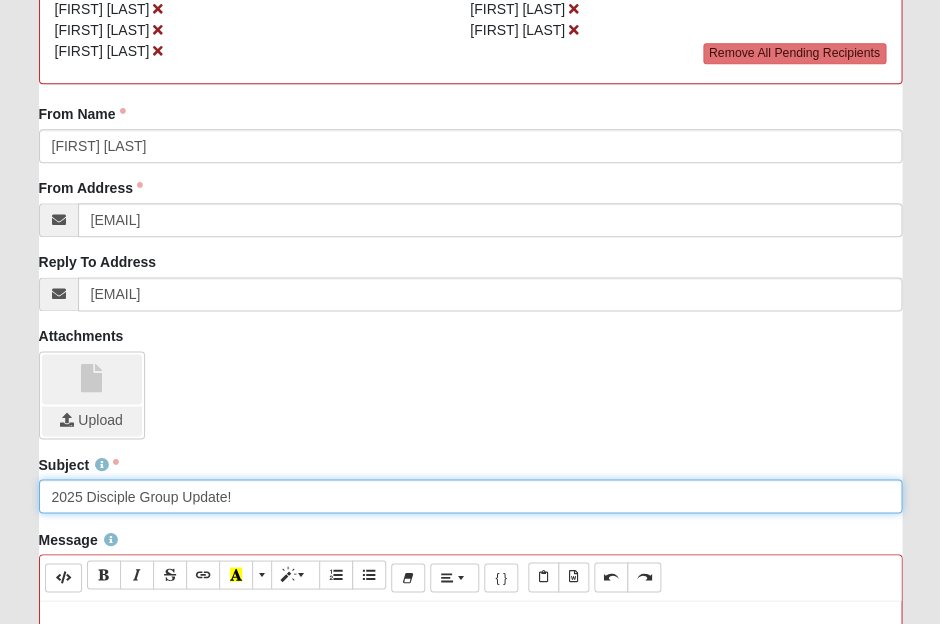 click on "2025 Disciple Group Update!" at bounding box center (470, 496) 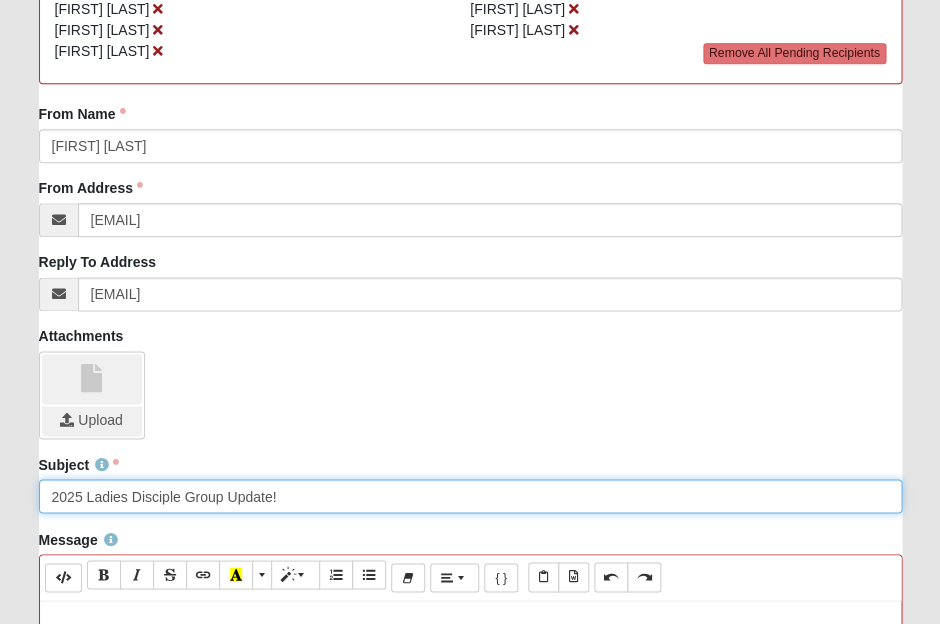scroll, scrollTop: 580, scrollLeft: 0, axis: vertical 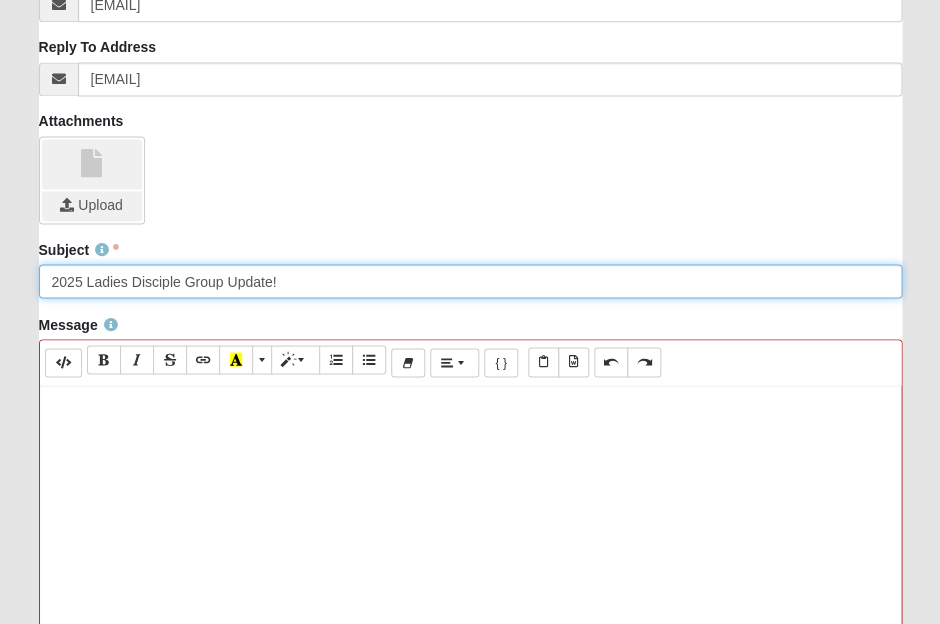 type on "2025 Ladies Disciple Group Update!" 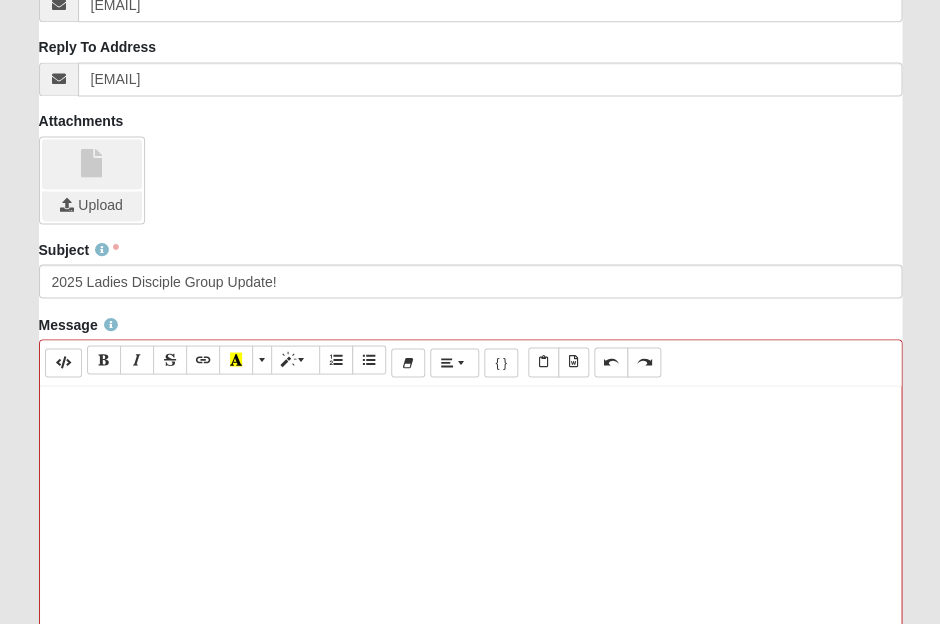 click at bounding box center [470, 686] 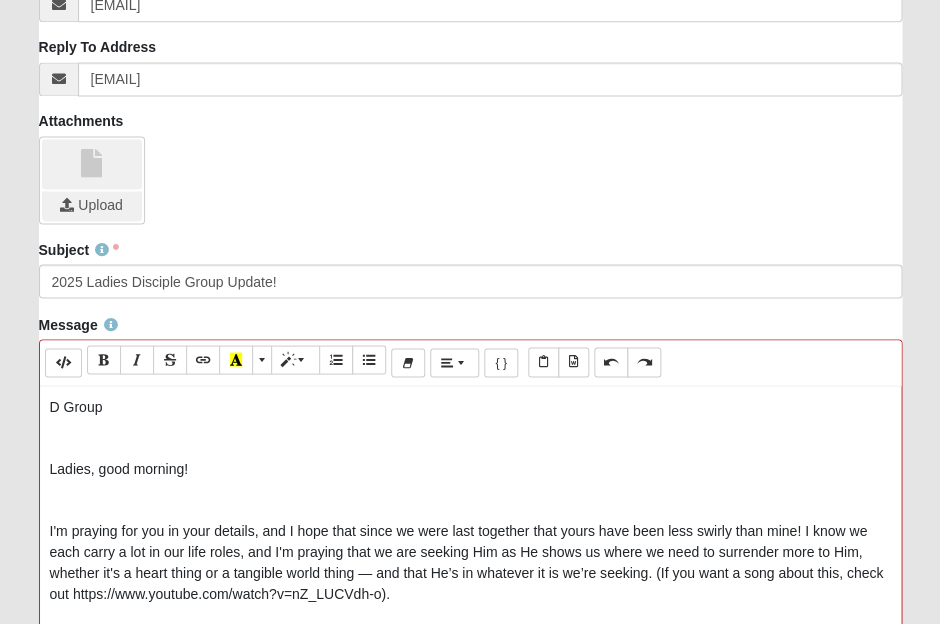 type 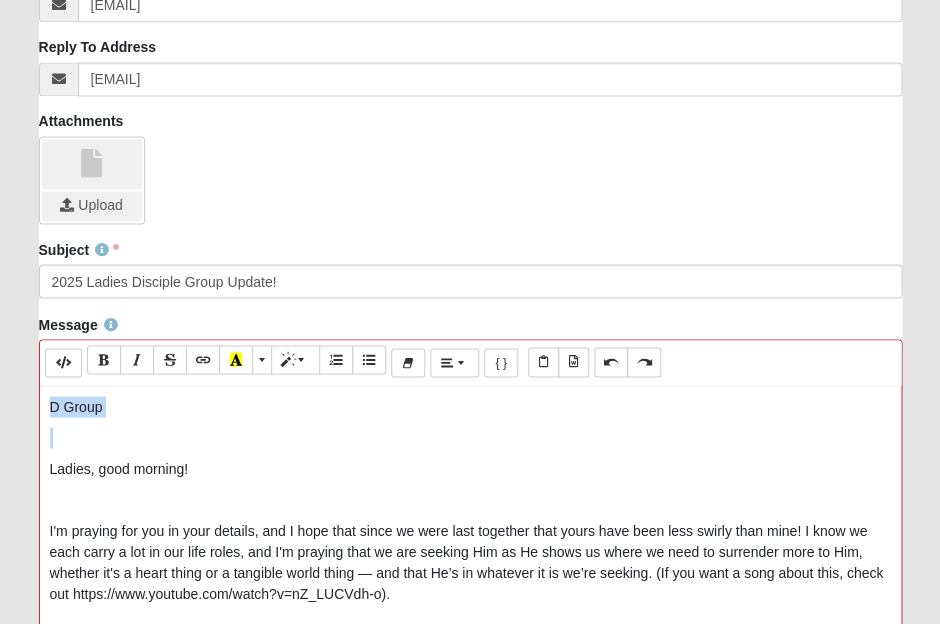 drag, startPoint x: 46, startPoint y: 398, endPoint x: 168, endPoint y: 445, distance: 130.7402 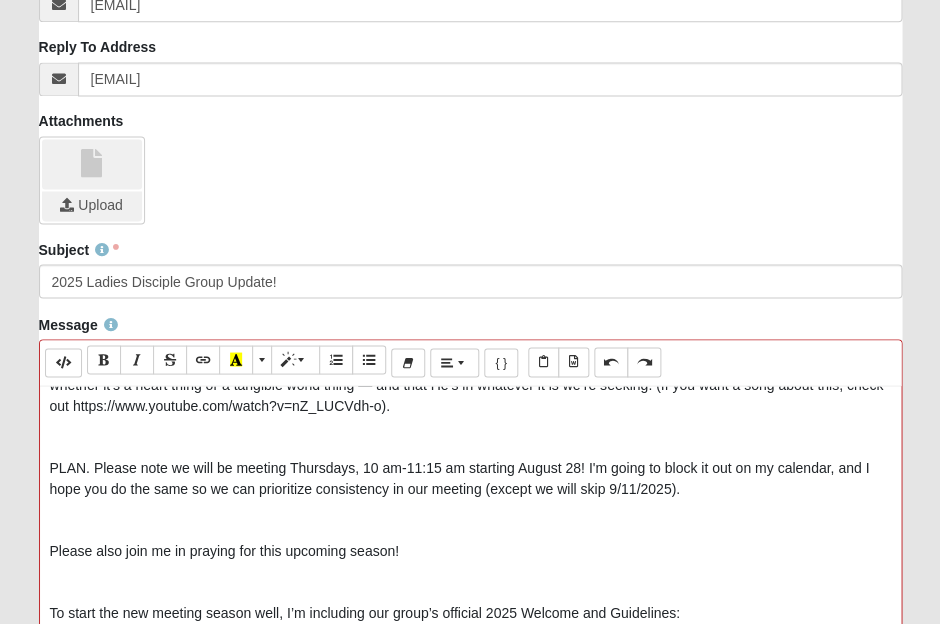 scroll, scrollTop: 0, scrollLeft: 0, axis: both 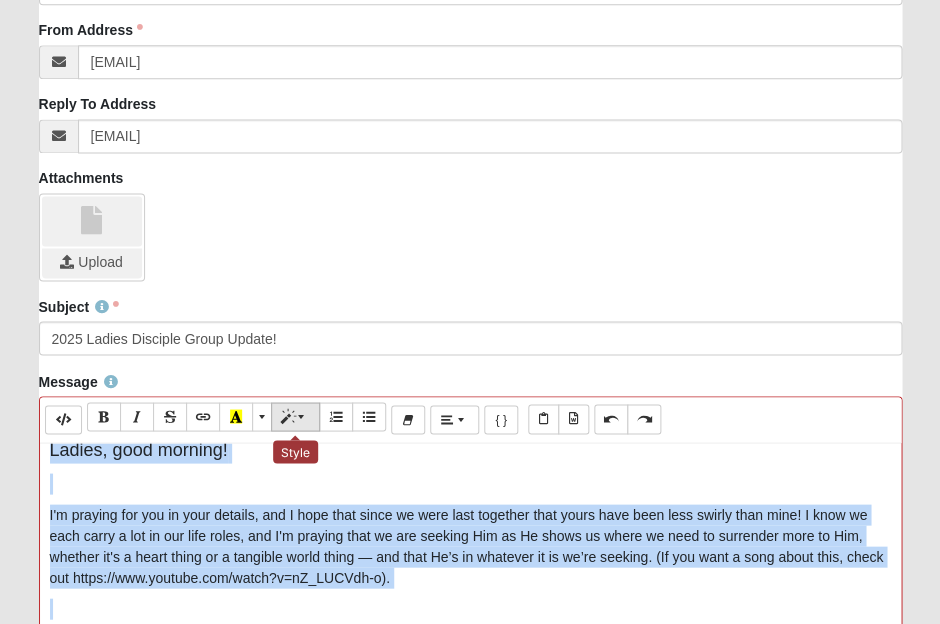 click at bounding box center [295, 416] 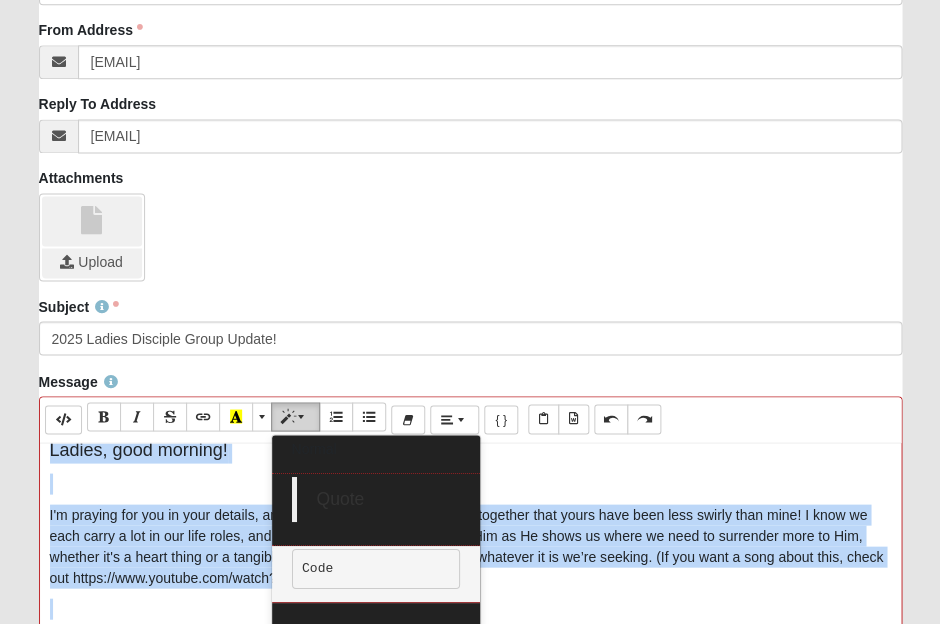 scroll, scrollTop: 39, scrollLeft: 0, axis: vertical 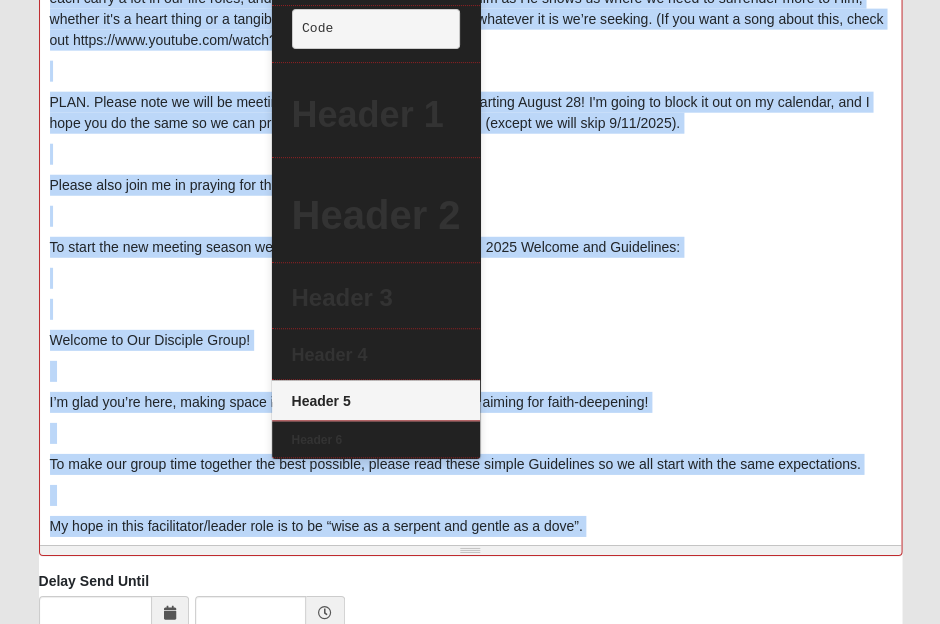 click on "Header 5" at bounding box center [376, 401] 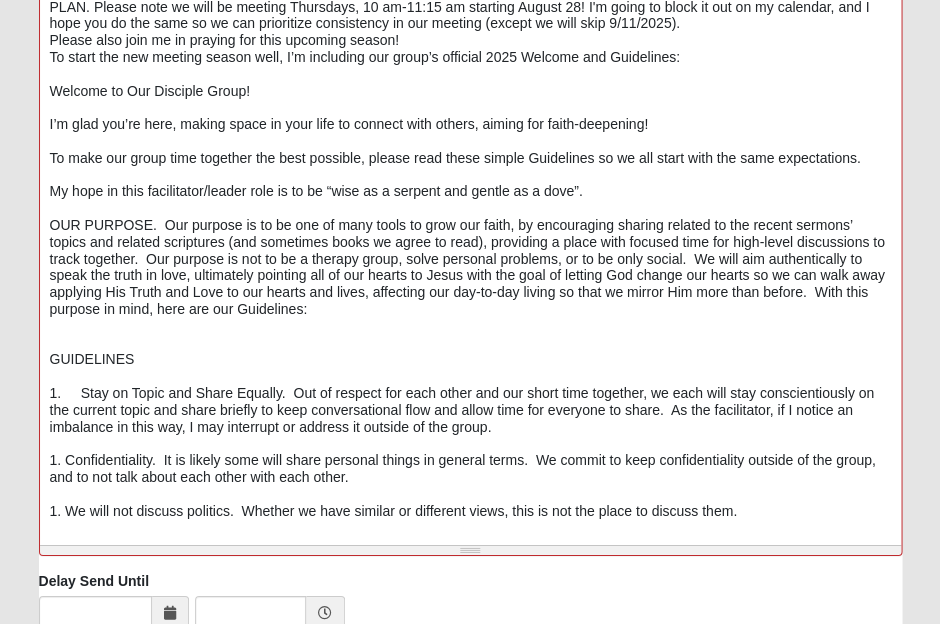 scroll, scrollTop: 0, scrollLeft: 0, axis: both 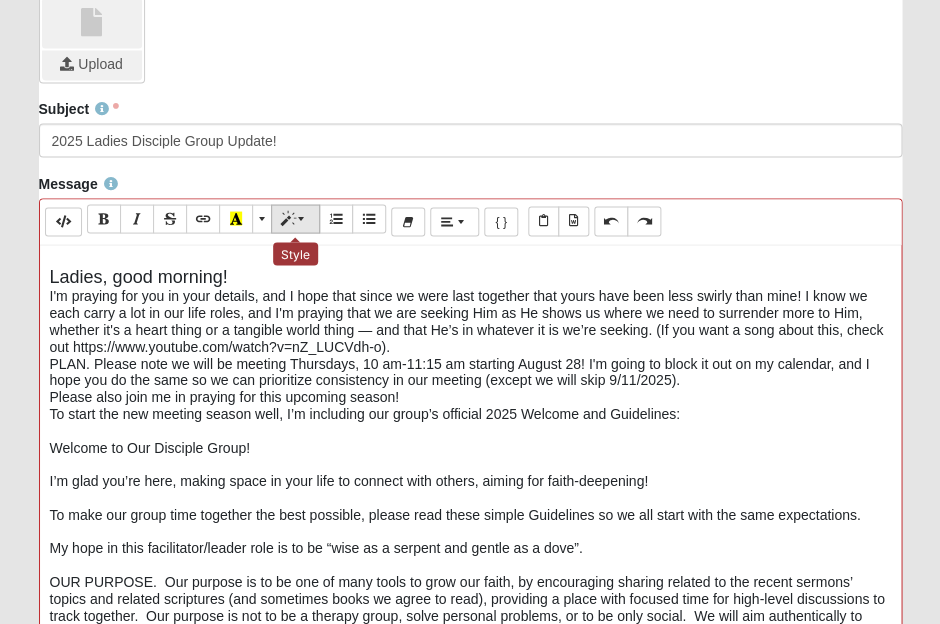 click at bounding box center (303, 218) 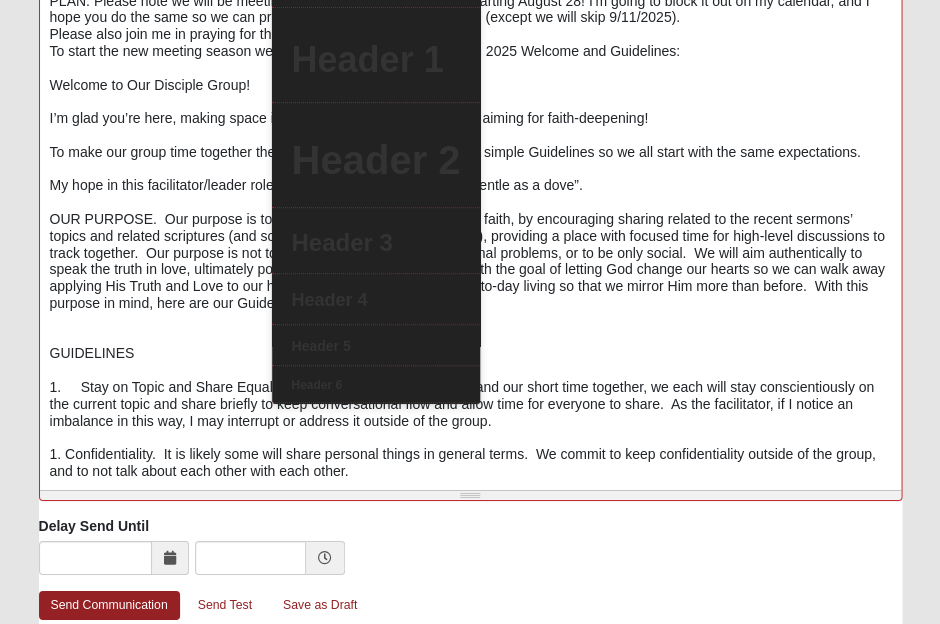 scroll, scrollTop: 809, scrollLeft: 0, axis: vertical 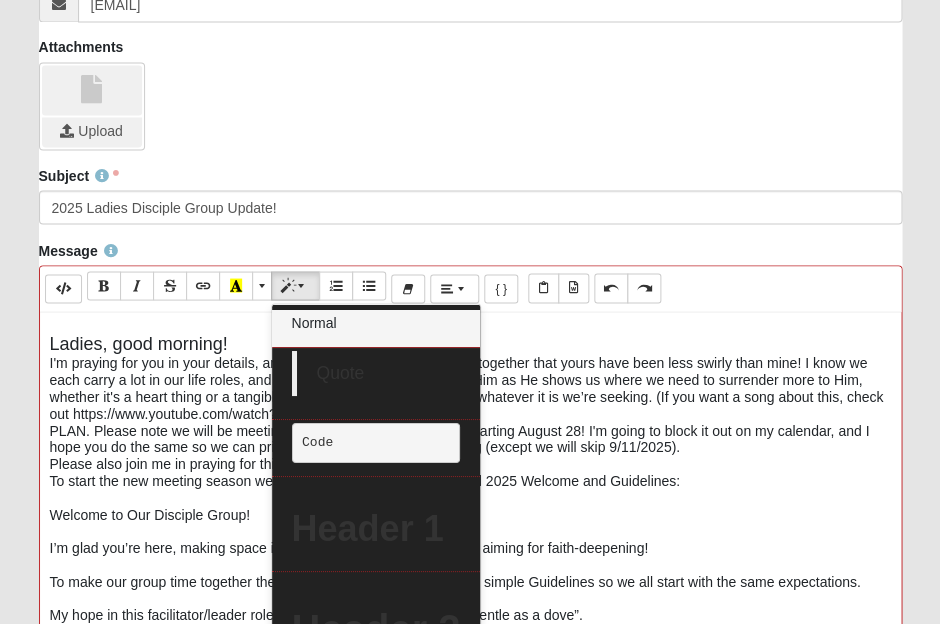 click on "Normal" at bounding box center [376, 322] 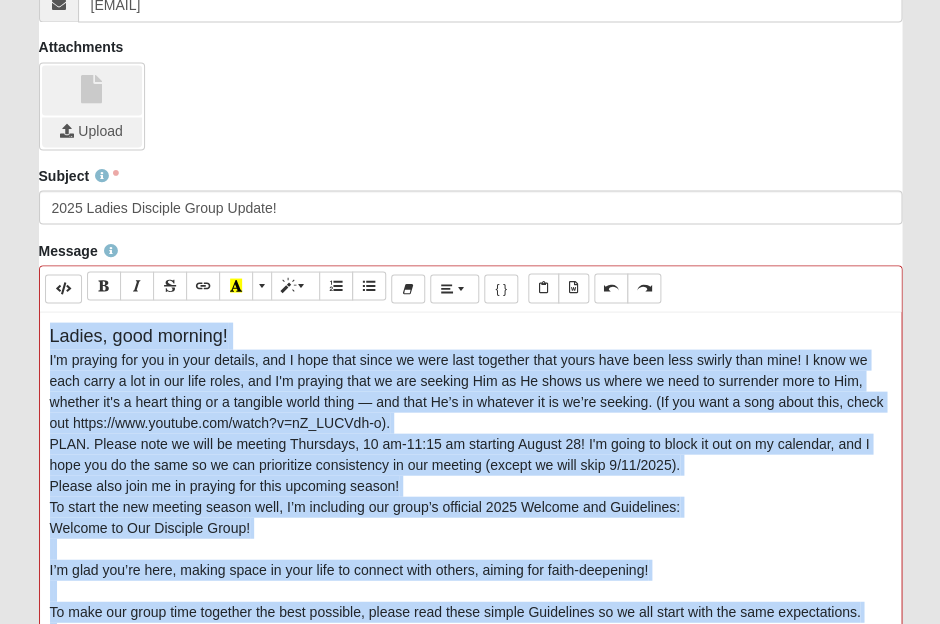 click on "Ladies, good morning!" at bounding box center [139, 335] 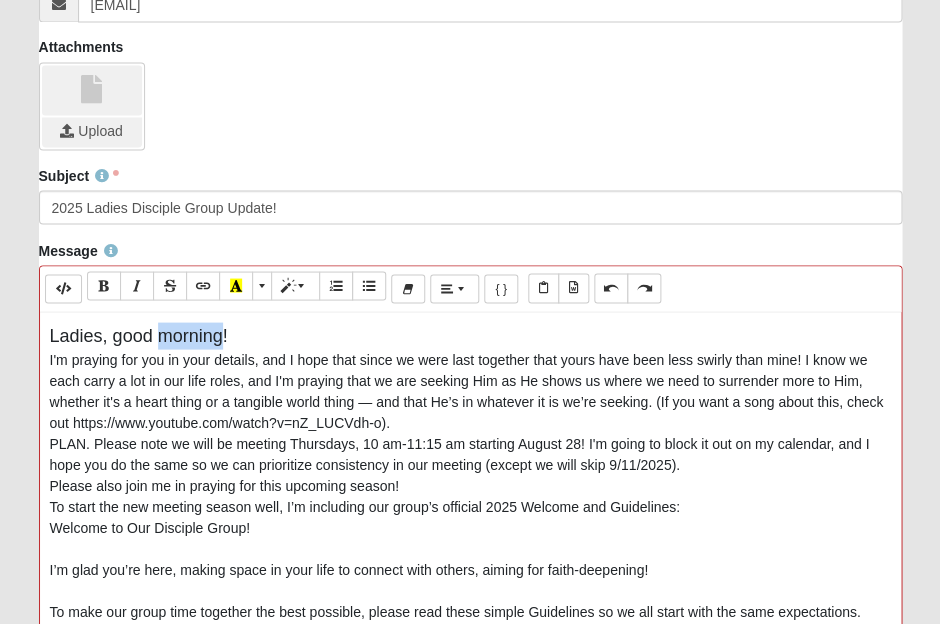 click on "Ladies, good morning!" at bounding box center (139, 335) 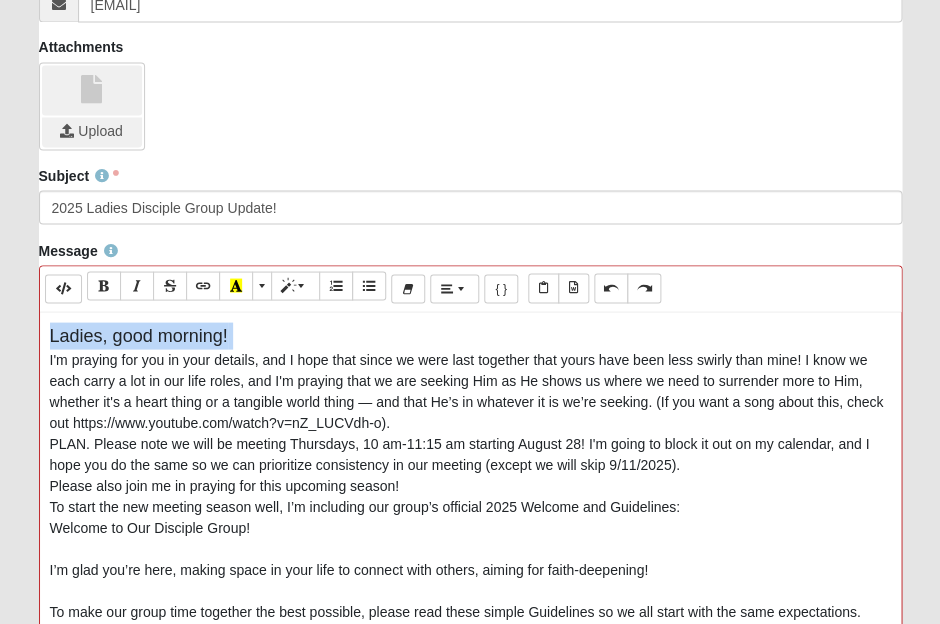 click on "Ladies, good morning!" at bounding box center (139, 335) 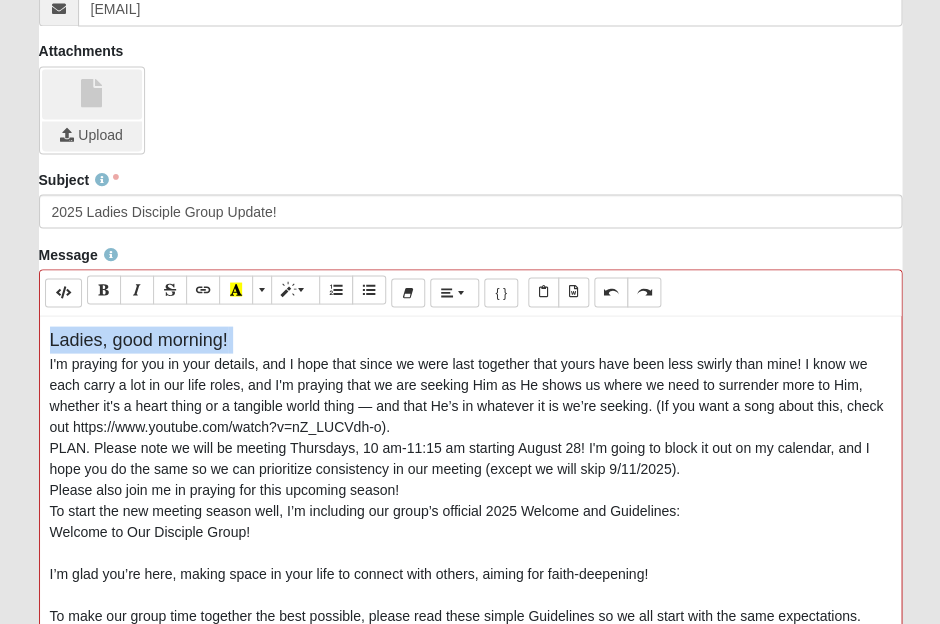 scroll, scrollTop: 728, scrollLeft: 0, axis: vertical 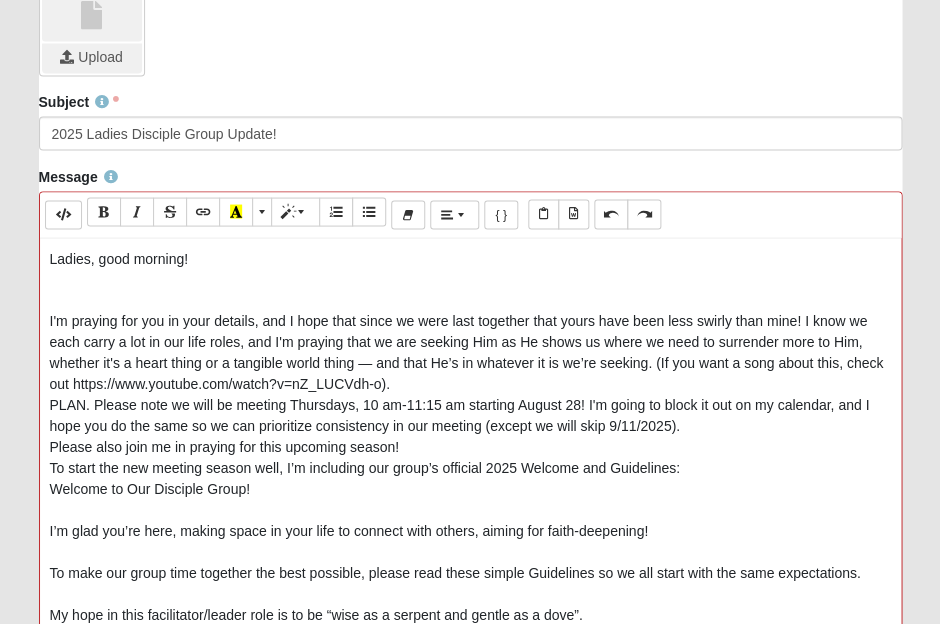 click on "I'm praying for you in your details, and I hope that since we were last together that yours have been less swirly than mine!  I know we each carry a lot in our life roles, and I'm praying that we are seeking Him as He shows us where we need to surrender more to Him, whether it's a heart thing or a tangible world thing — and that He’s in whatever it is we’re seeking.  (If you want a song about this, check out https://www.youtube.com/watch?v=nZ_LUCVdh-o)." at bounding box center [467, 351] 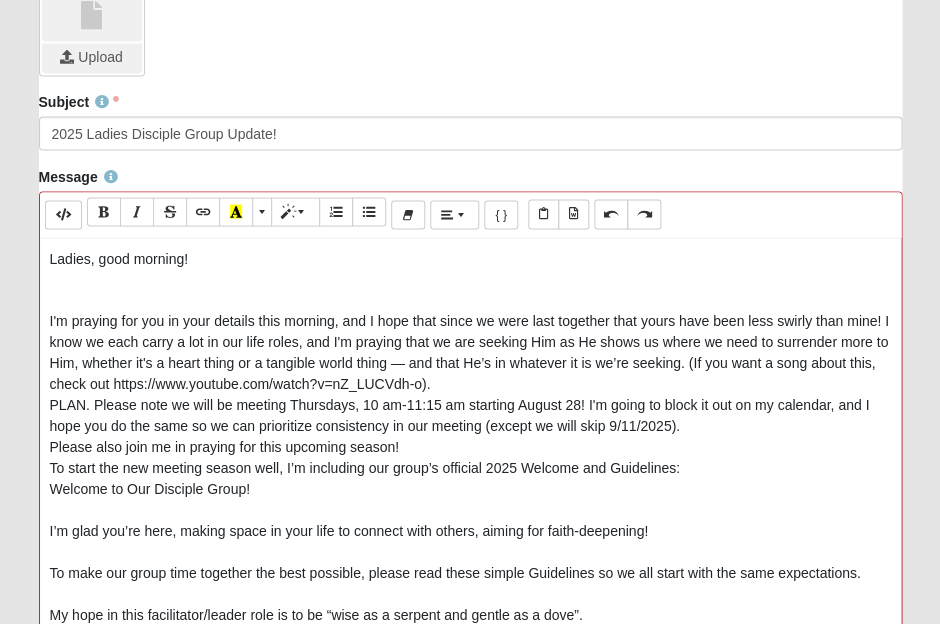 click on "I'm praying for you in your details this morning, and I hope that since we were last together that yours have been less swirly than mine!  I know we each carry a lot in our life roles, and I'm praying that we are seeking Him as He shows us where we need to surrender more to Him, whether it's a heart thing or a tangible world thing — and that He’s in whatever it is we’re seeking.  (If you want a song about this, check out https://www.youtube.com/watch?v=nZ_LUCVdh-o)." at bounding box center (469, 351) 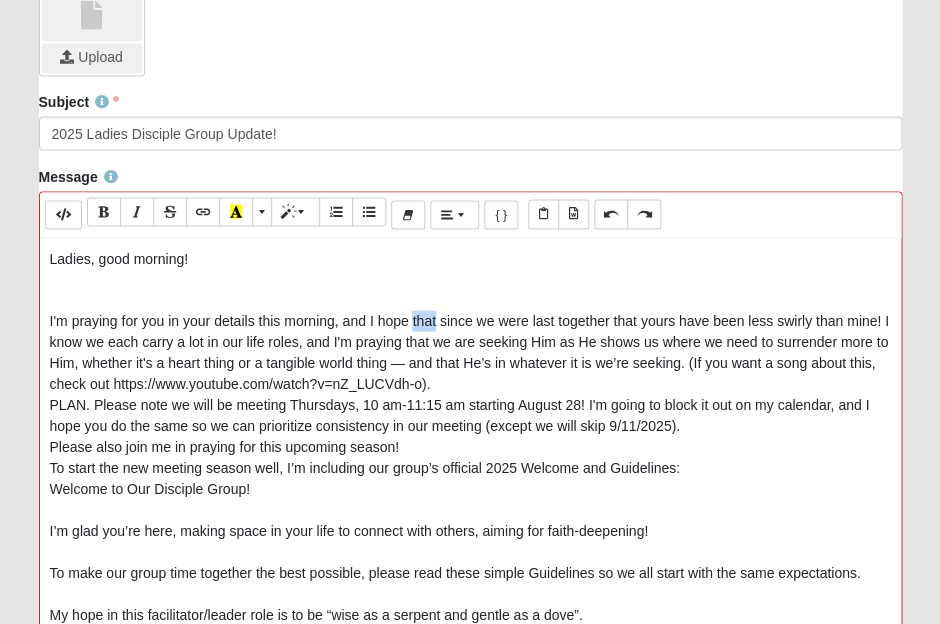 click on "I'm praying for you in your details this morning, and I hope that since we were last together that yours have been less swirly than mine!  I know we each carry a lot in our life roles, and I'm praying that we are seeking Him as He shows us where we need to surrender more to Him, whether it's a heart thing or a tangible world thing — and that He’s in whatever it is we’re seeking.  (If you want a song about this, check out https://www.youtube.com/watch?v=nZ_LUCVdh-o)." at bounding box center (469, 351) 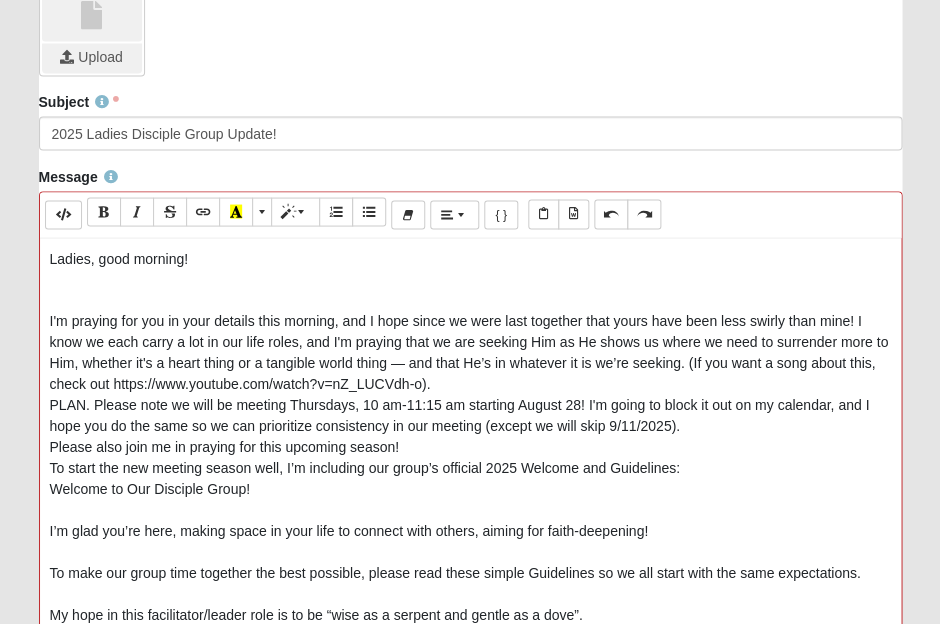 click on "I'm praying for you in your details this morning, and I hope since we were last together that yours have been less swirly than mine!  I know we each carry a lot in our life roles, and I'm praying that we are seeking Him as He shows us where we need to surrender more to Him, whether it's a heart thing or a tangible world thing — and that He’s in whatever it is we’re seeking.  (If you want a song about this, check out https://www.youtube.com/watch?v=nZ_LUCVdh-o)." at bounding box center (469, 351) 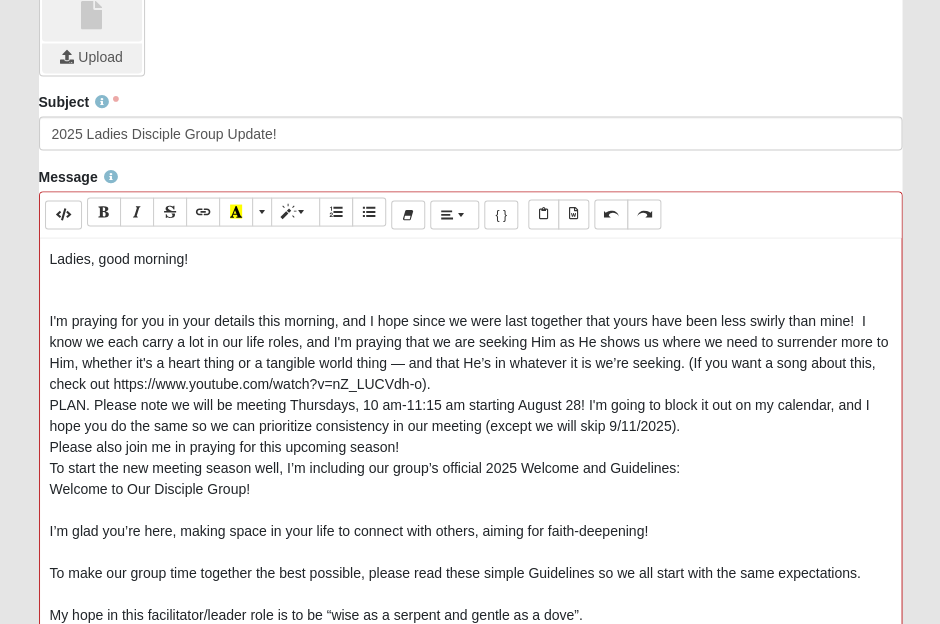 click on "I'm praying for you in your details this morning, and I hope since we were last together that yours have been less swirly than mine!  I know we each carry a lot in our life roles, and I'm praying that we are seeking Him as He shows us where we need to surrender more to Him, whether it's a heart thing or a tangible world thing — and that He’s in whatever it is we’re seeking.  (If you want a song about this, check out https://www.youtube.com/watch?v=nZ_LUCVdh-o)." at bounding box center [469, 351] 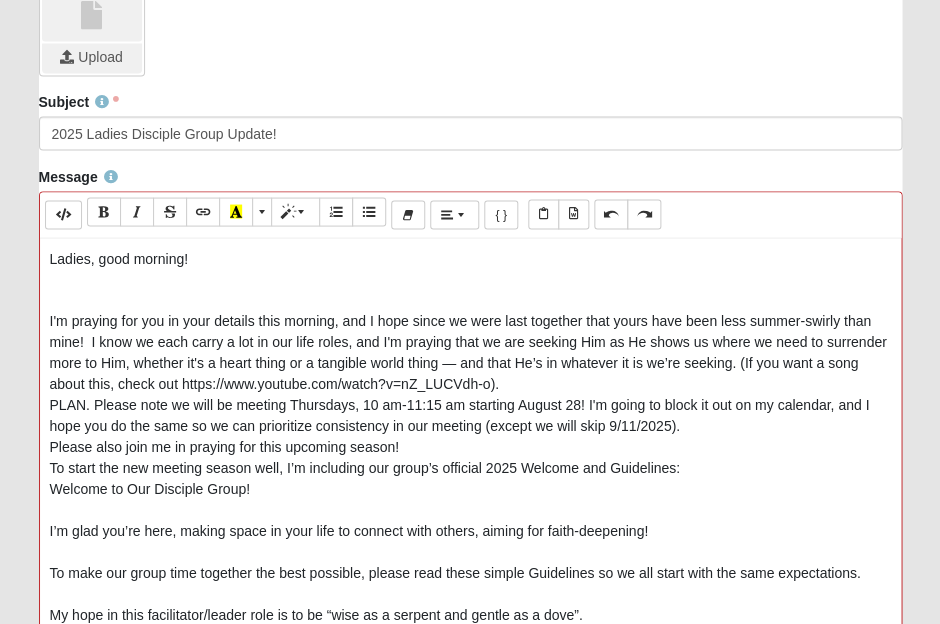 click on "I'm praying for you in your details this morning, and I hope since we were last together that yours have been less summer-swirly than mine!  I know we each carry a lot in our life roles, and I'm praying that we are seeking Him as He shows us where we need to surrender more to Him, whether it's a heart thing or a tangible world thing — and that He’s in whatever it is we’re seeking.  (If you want a song about this, check out https://www.youtube.com/watch?v=nZ_LUCVdh-o)." at bounding box center [468, 351] 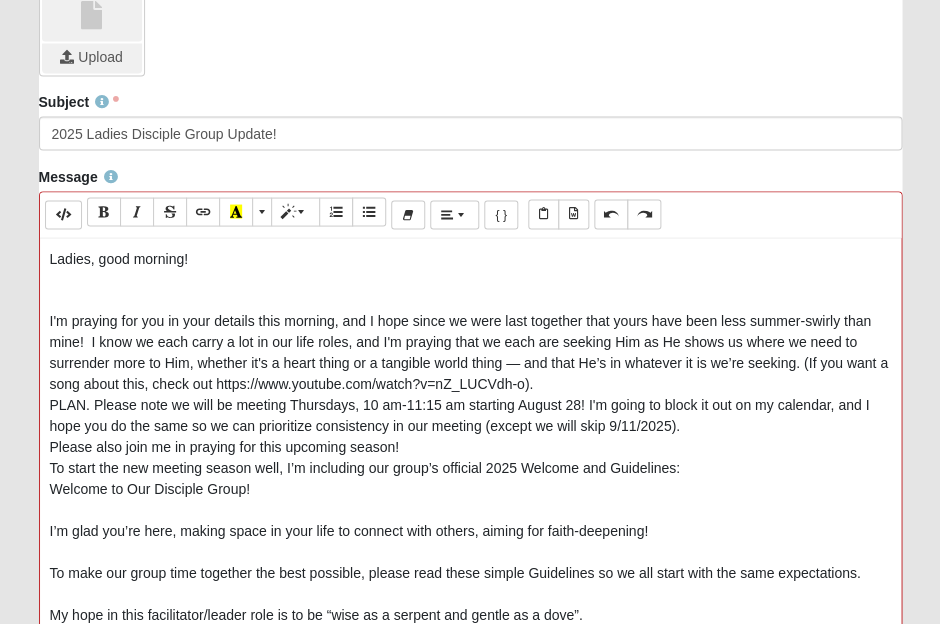 click on "I'm praying for you in your details this morning, and I hope since we were last together that yours have been less summer-swirly than mine!  I know we each carry a lot in our life roles, and I'm praying that we each are seeking Him as He shows us where we need to surrender more to Him, whether it's a heart thing or a tangible world thing — and that He’s in whatever it is we’re seeking.  (If you want a song about this, check out https://www.youtube.com/watch?v=nZ_LUCVdh-o)." at bounding box center [469, 351] 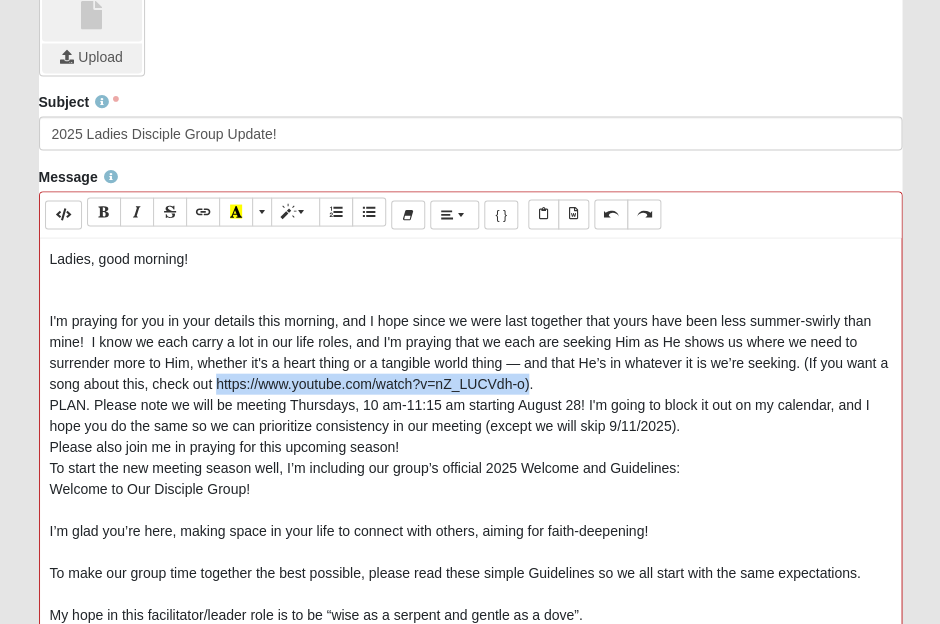 click on "I'm praying for you in your details this morning, and I hope since we were last together that yours have been less summer-swirly than mine!  I know we each carry a lot in our life roles, and I'm praying that we each are seeking Him as He shows us where we need to surrender more to Him, whether it's a heart thing or a tangible world thing — and that He’s in whatever it is we’re seeking.  (If you want a song about this, check out https://www.youtube.com/watch?v=nZ_LUCVdh-o)." at bounding box center [469, 351] 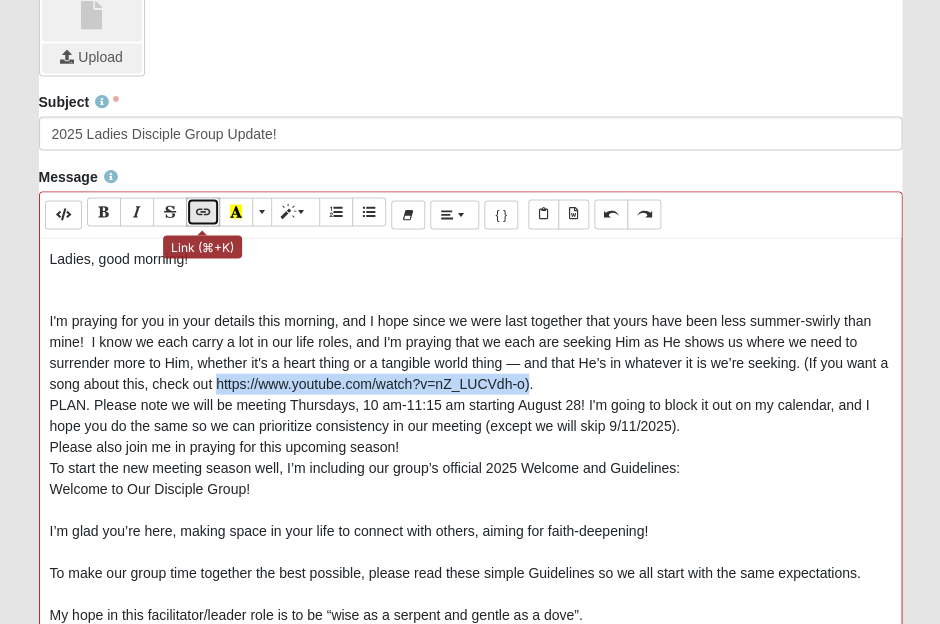 click at bounding box center (203, 211) 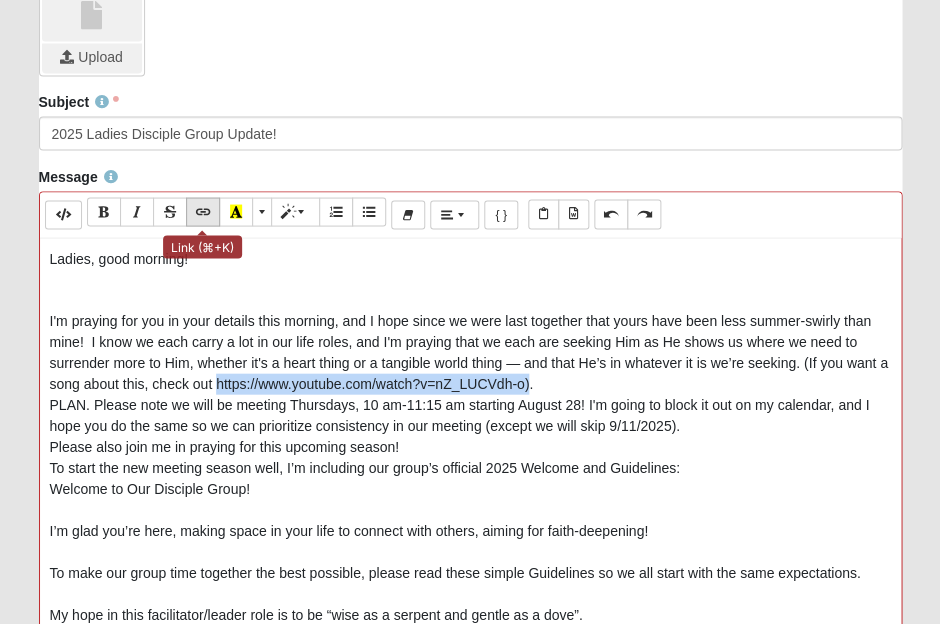 type on "https://www.youtube.com/watch?v=nZ_LUCVdh-o)" 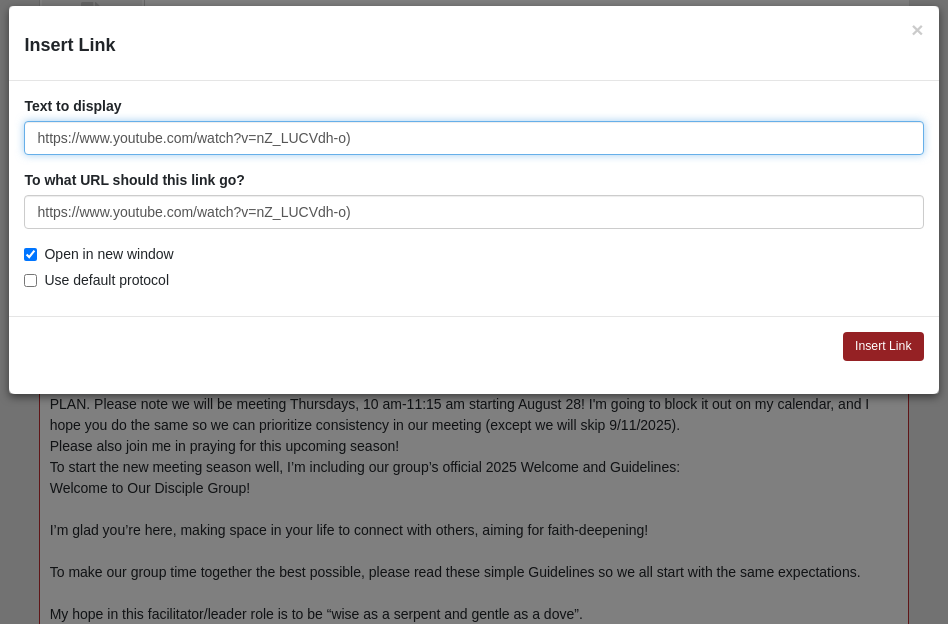 click on "https://www.youtube.com/watch?v=nZ_LUCVdh-o)" at bounding box center [473, 138] 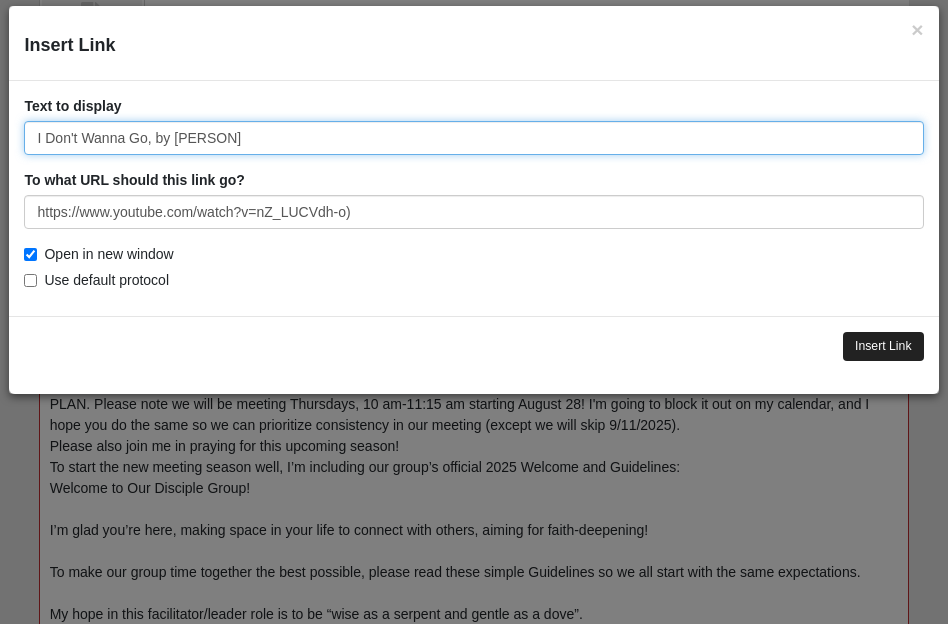 type on "I Don't Wanna Go, by [PERSON]" 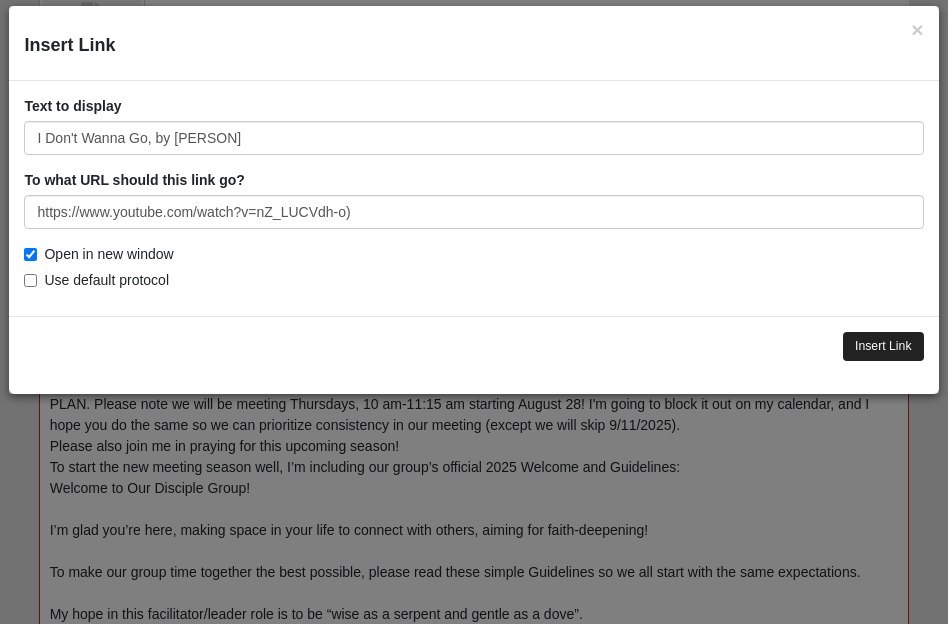 click on "Insert Link" at bounding box center (883, 346) 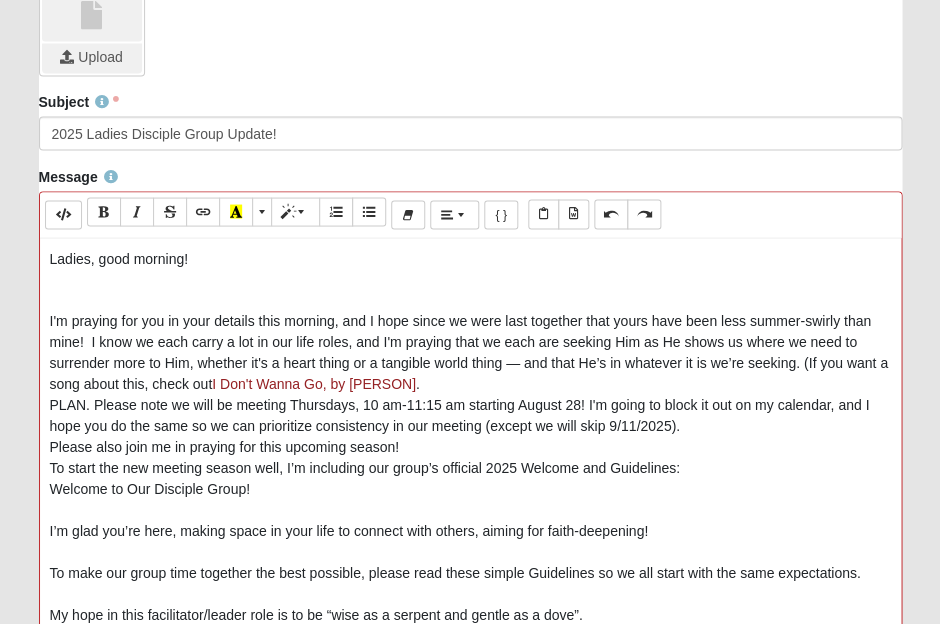 click on "Ladies, good morning!   I'm praying for you in your details this morning, and I hope since we were last together that yours have been less summer-swirly than mine!  I know we each carry a lot in our life roles, and I'm praying that we each are seeking Him as He shows us where we need to surrender more to Him, whether it's a heart thing or a tangible world thing — and that He’s in whatever it is we’re seeking.  (If you want a song about this, check out  I Don't Wanna Go, by [PERSON] .   PLAN.  Please note we will be meeting Thursdays, 10 am-11:15 am starting August 28!  I'm going to block it out on my calendar, and I hope you do the same so we can prioritize consistency in our meeting (except we will skip 9/11/2025).   Please also join me in praying for this upcoming season!  To start the new meeting season well, I’m including our group’s official 2025 Welcome and Guidelines: Welcome to Our Disciple Group!               GUIDELINES                 In Him and Through His Love," at bounding box center [470, 538] 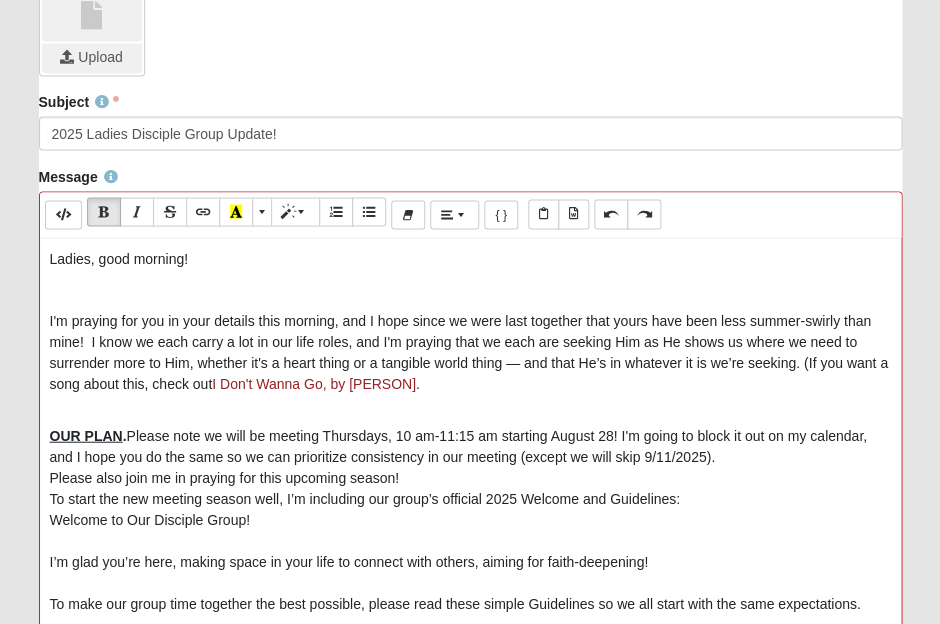 click on "Please note we will be meeting Thursdays, 10 am-11:15 am starting August 28!  I'm going to block it out on my calendar, and I hope you do the same so we can prioritize consistency in our meeting (except we will skip 9/11/2025)." at bounding box center (458, 445) 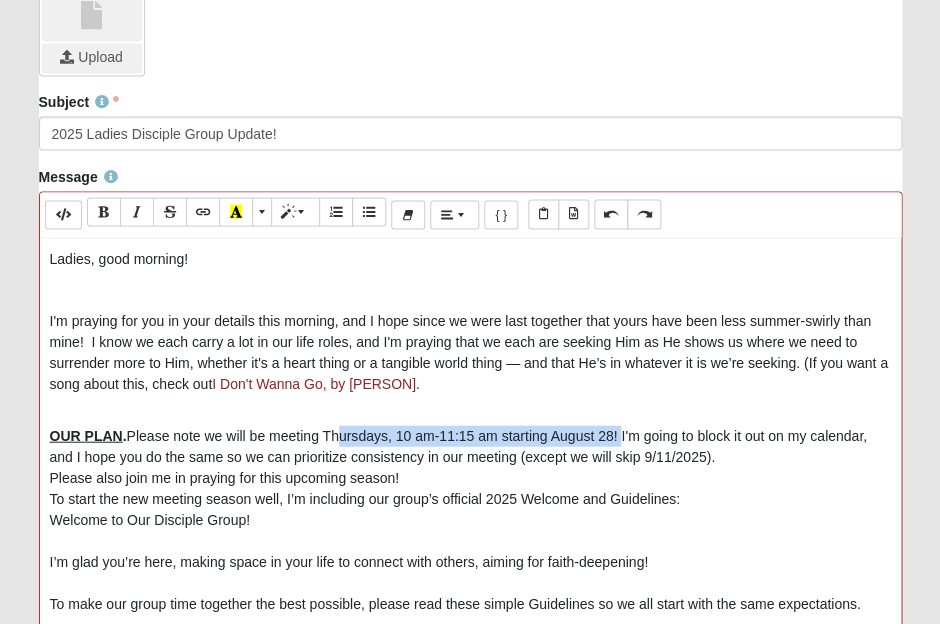 drag, startPoint x: 333, startPoint y: 426, endPoint x: 609, endPoint y: 433, distance: 276.08875 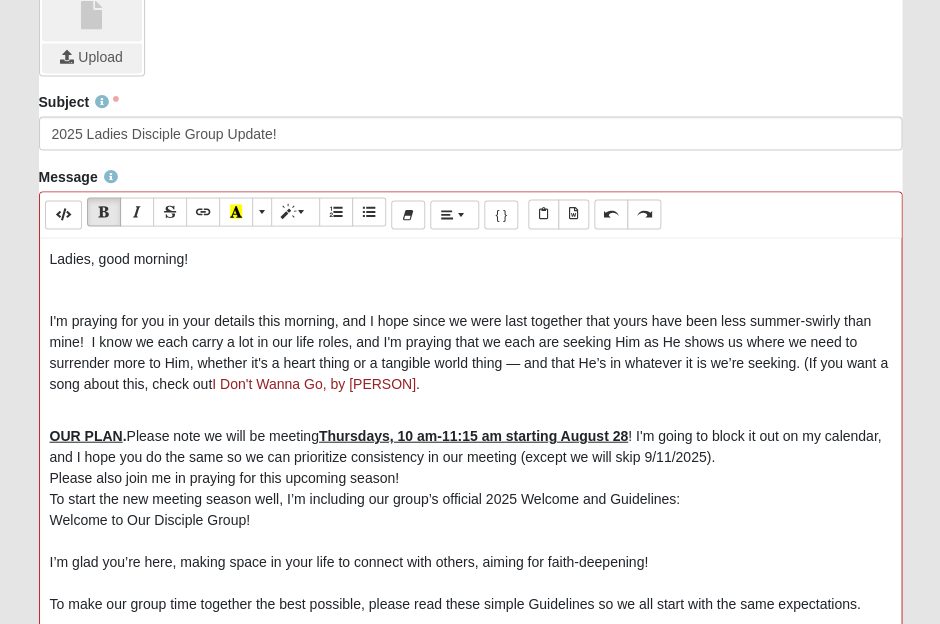 click on "!  I'm going to block it out on my calendar, and I hope you do the same so we can prioritize consistency in our meeting (except we will skip 9/11/2025)." at bounding box center (466, 445) 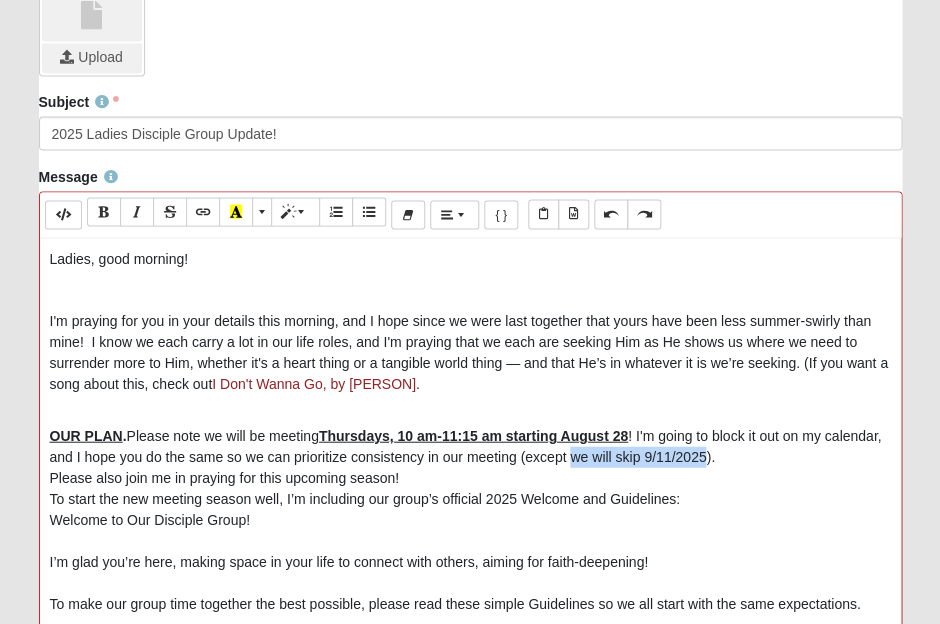 drag, startPoint x: 640, startPoint y: 449, endPoint x: 748, endPoint y: 450, distance: 108.00463 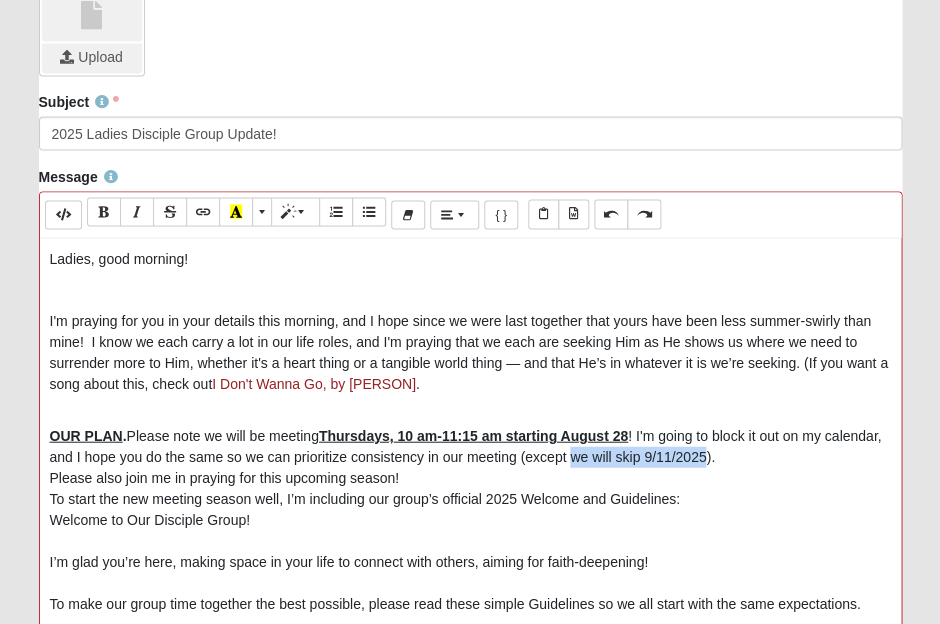 click on "!  I'm going to block it out on my calendar, and I hope you do the same so we can prioritize consistency in our meeting (except we will skip 9/11/2025)." at bounding box center [466, 445] 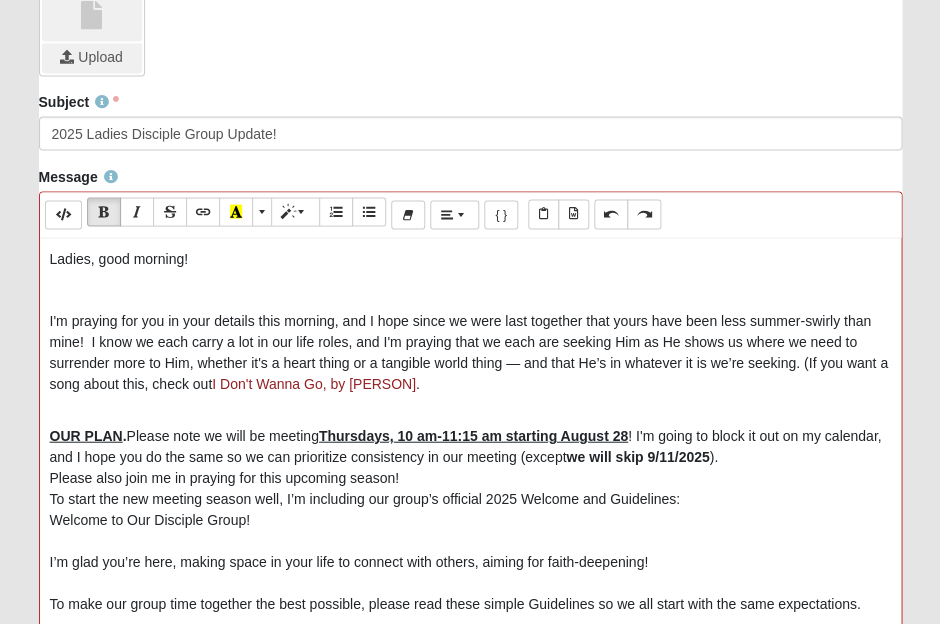 click on "Please also join me in praying for this upcoming season!" at bounding box center (224, 477) 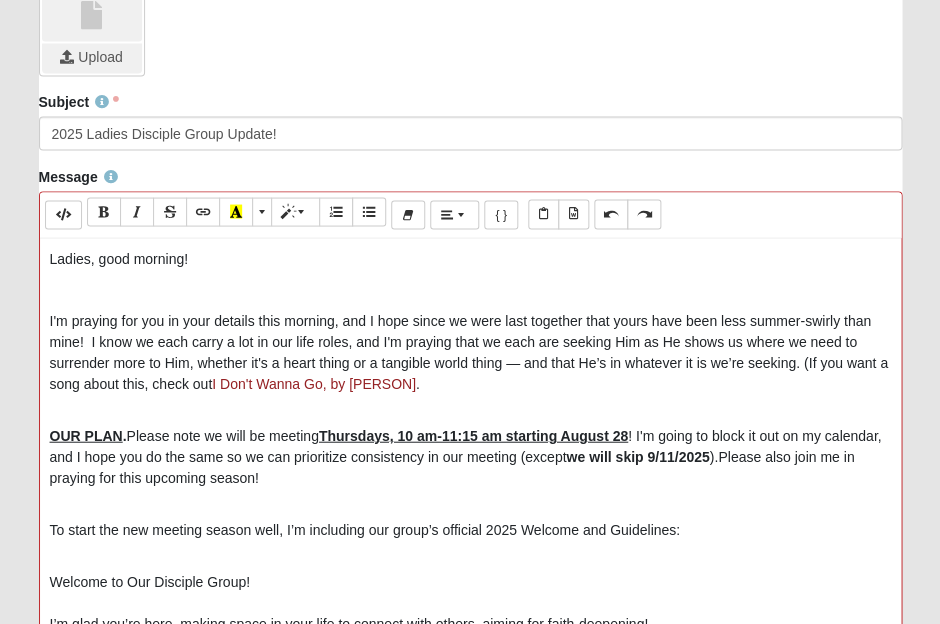 click on "To start the new meeting season well, I’m including our group’s official 2025 Welcome and Guidelines:" at bounding box center [365, 529] 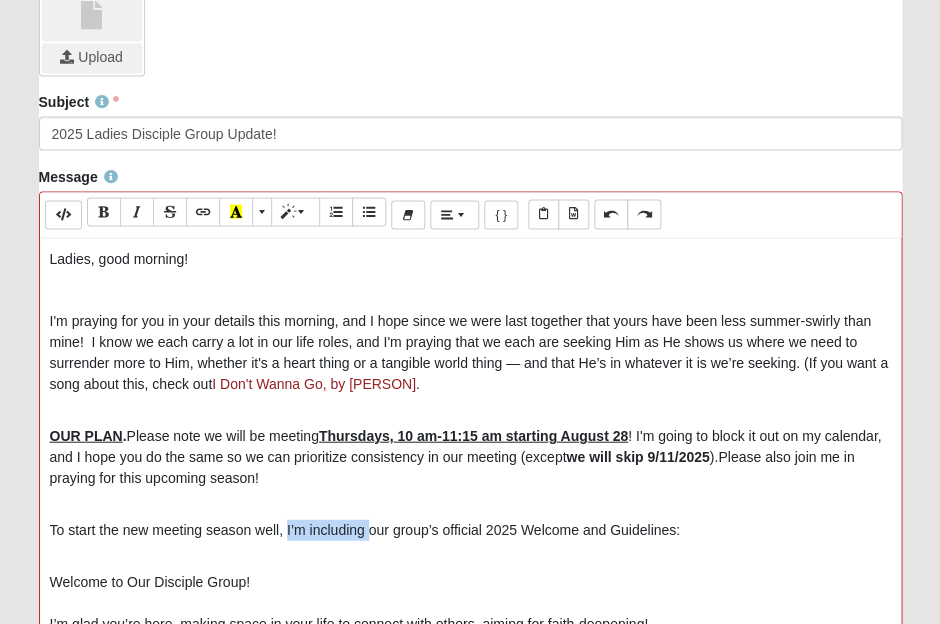 drag, startPoint x: 297, startPoint y: 521, endPoint x: 362, endPoint y: 524, distance: 65.06919 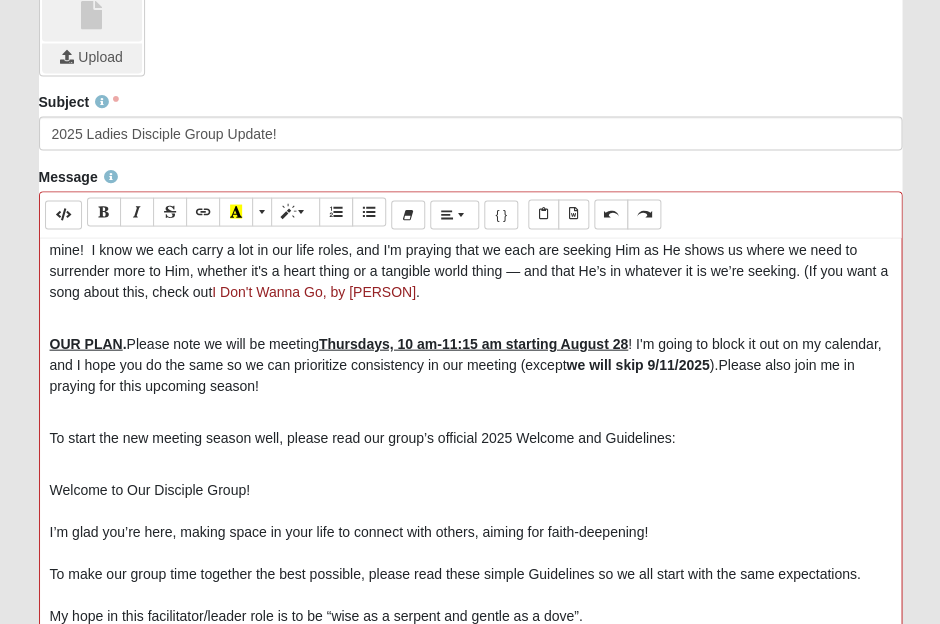 scroll, scrollTop: 151, scrollLeft: 0, axis: vertical 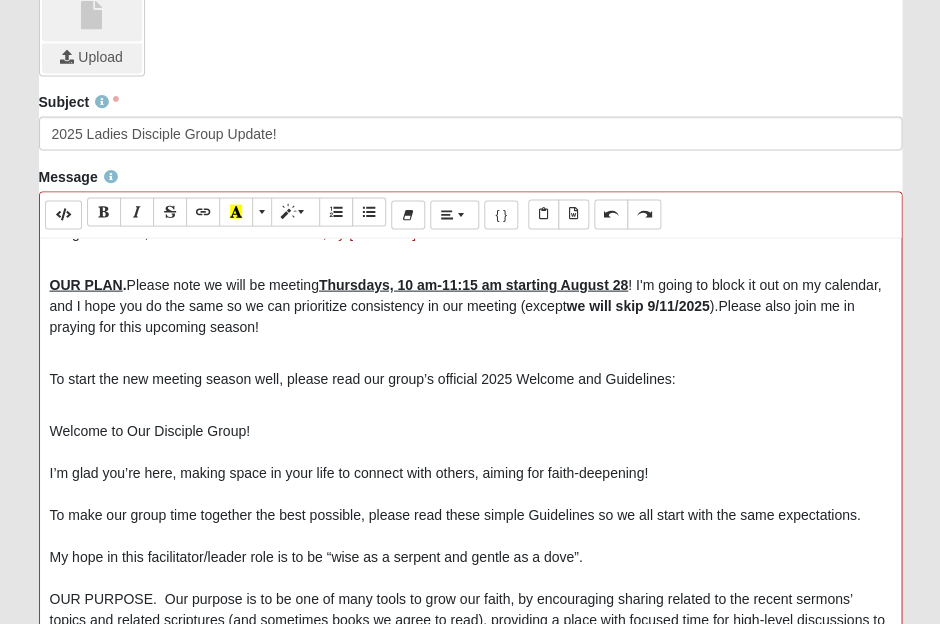 click on "Welcome to Our Disciple Group!     I’m glad you’re here, making space in your life to connect with others, aiming for faith-deepening!   To make our group time together the best possible, please read these simple Guidelines so we all start with the same expectations.   My hope in this facilitator/leader role is to be “wise as a serpent and gentle as a dove”.         GUIDELINES   1.     Stay on Topic and Share Equally.  Out of respect for each other and our short time together, we each will stay conscientiously on the current topic and share briefly to keep conversational flow and allow time for everyone to share.  As the facilitator, if I notice an imbalance in this way, I may interrupt or address it outside of the group.     1. Confidentiality.  It is likely some will share personal things in general terms.  We commit to keep confidentiality outside of the group, and to not talk about each other with each other.             In Him and Through His Love, [PERSON] [PHONE]" at bounding box center (470, 1690) 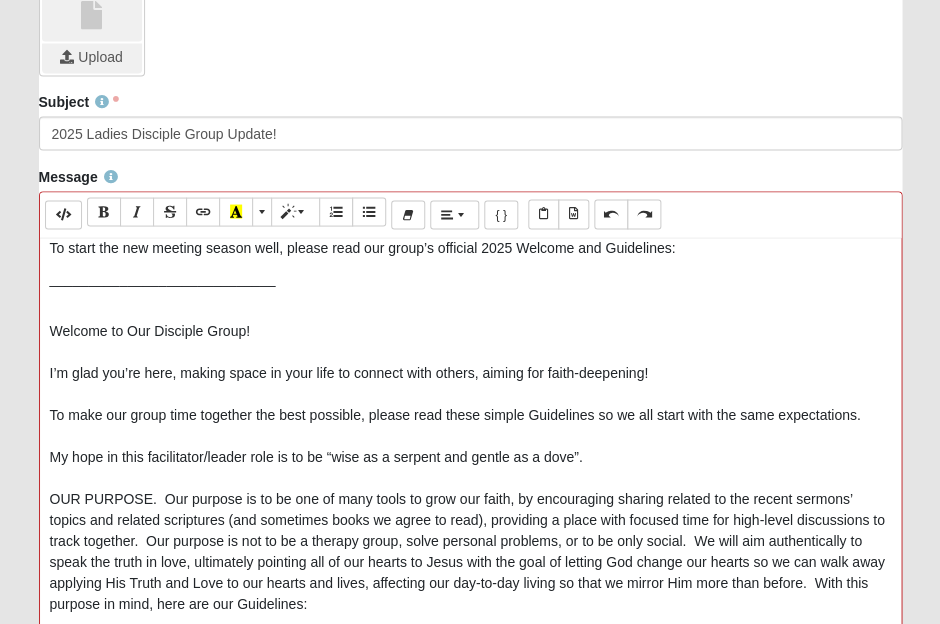 scroll, scrollTop: 284, scrollLeft: 0, axis: vertical 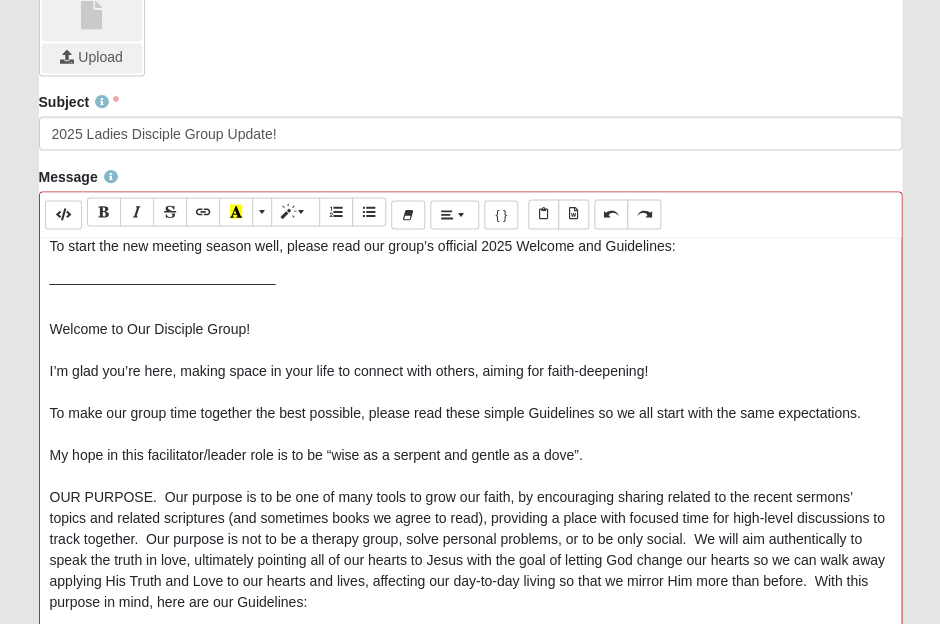 click on "OUR PURPOSE.  Our purpose is to be one of many tools to grow our faith, by encouraging sharing related to the recent sermons’ topics and related scriptures (and sometimes books we agree to read), providing a place with focused time for high-level discussions to track together.  Our purpose is not to be a therapy group, solve personal problems, or to be only social.  We will aim authentically to speak the truth in love, ultimately pointing all of our hearts to Jesus with the goal of letting God change our hearts so we can walk away applying His Truth and Love to our hearts and lives, affecting our day-to-day living so that we mirror Him more than before.  With this purpose in mind, here are our Guidelines:" at bounding box center (467, 548) 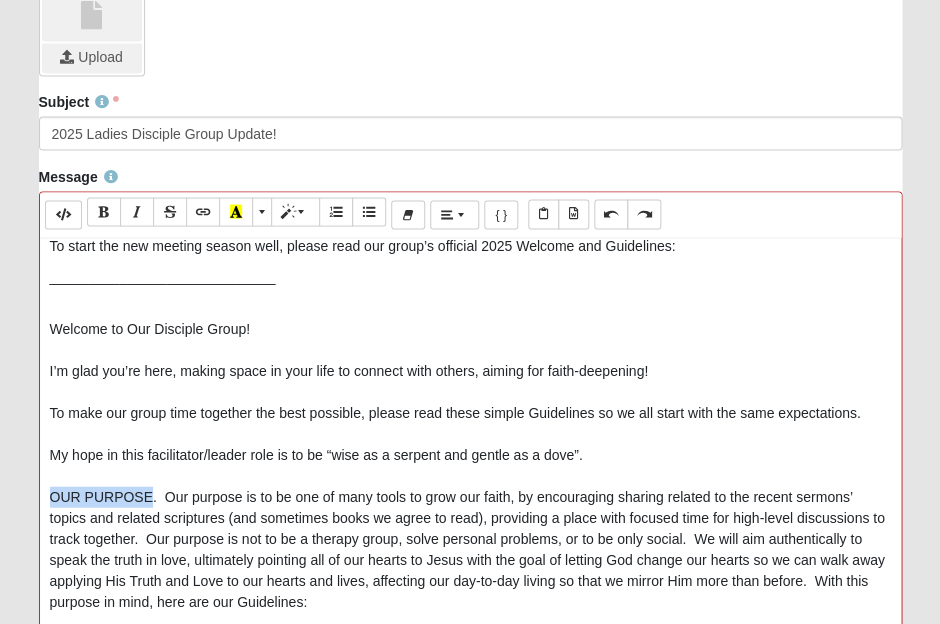 drag, startPoint x: 72, startPoint y: 482, endPoint x: 128, endPoint y: 481, distance: 56.008926 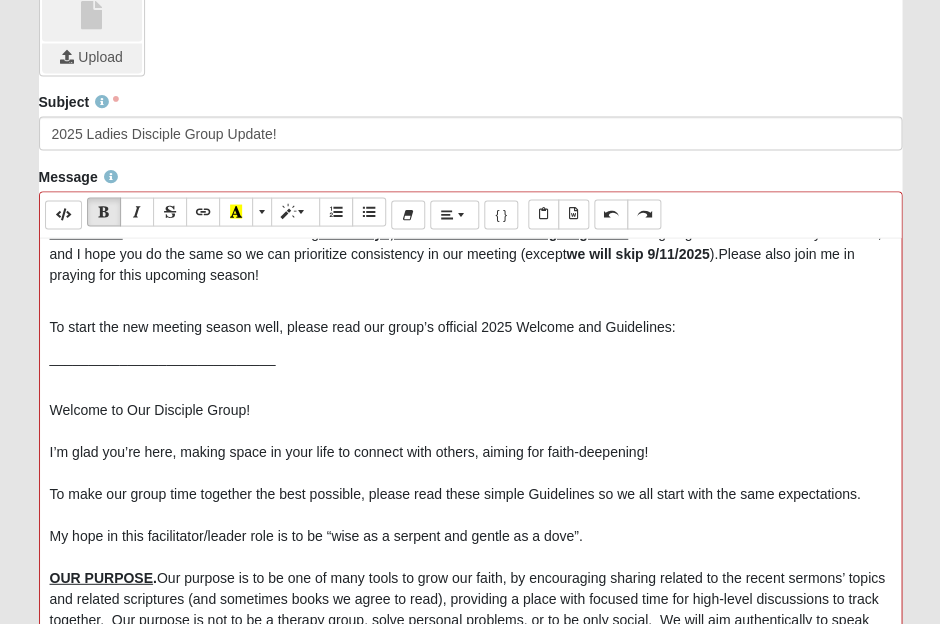 scroll, scrollTop: 0, scrollLeft: 0, axis: both 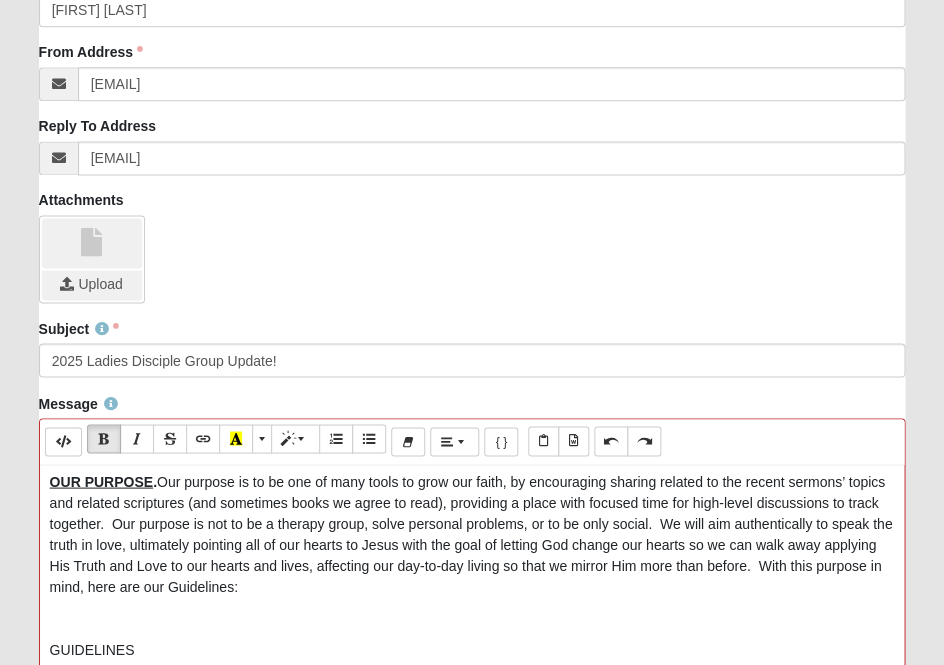 click on "Welcome to Our Disciple Group!     I’m glad you’re here, making space in your life to connect with others, aiming for faith-deepening!   To make our group time together the best possible, please read these simple Guidelines so we all start with the same expectations.   My hope in this facilitator/leader role is to be “wise as a serpent and gentle as a dove”.     OUR PURPOSE .     GUIDELINES   1.  Stay on Topic and Share Equally.  Out of respect for each other and our short time together, we each will stay conscientiously on the current topic and share briefly to keep conversational flow and allow time for everyone to share.  As the facilitator, if I notice an imbalance in this way, I may interrupt or address it outside of the group.     1. Confidentiality.  It is likely some will share personal things in general terms.  We commit to keep confidentiality outside of the group, and to not talk about each other with each other.             In Him and Through His Love, [FIRST]" at bounding box center [472, 1573] 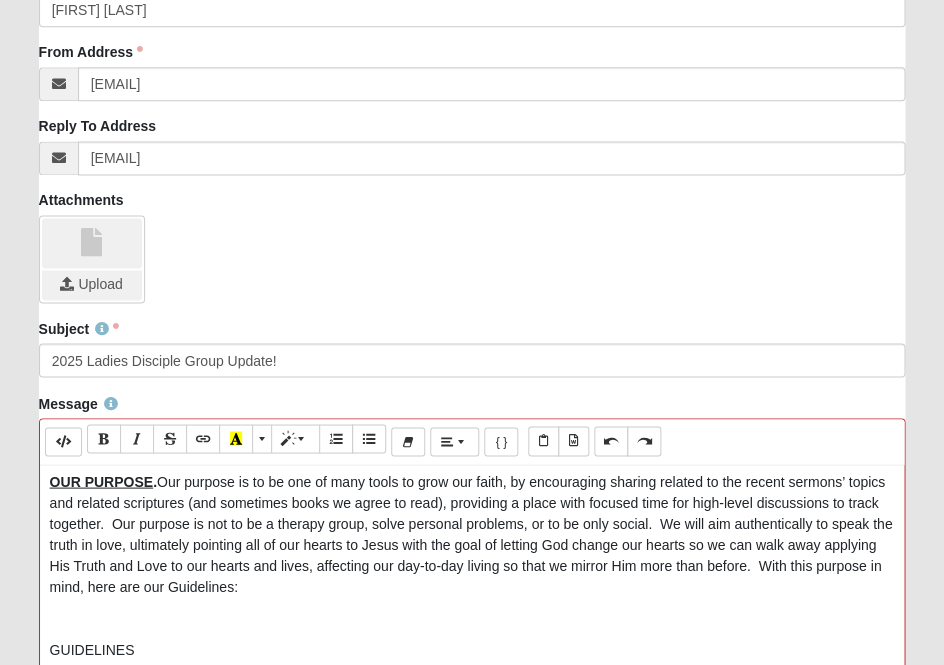 click on "Our purpose is to be one of many tools to grow our faith, by encouraging sharing related to the recent sermons’ topics and related scriptures (and sometimes books we agree to read), providing a place with focused time for high-level discussions to track together.  Our purpose is not to be a therapy group, solve personal problems, or to be only social.  We will aim authentically to speak the truth in love, ultimately pointing all of our hearts to Jesus with the goal of letting God change our hearts so we can walk away applying His Truth and Love to our hearts and lives, affecting our day-to-day living so that we mirror Him more than before.  With this purpose in mind, here are our Guidelines:" at bounding box center [471, 533] 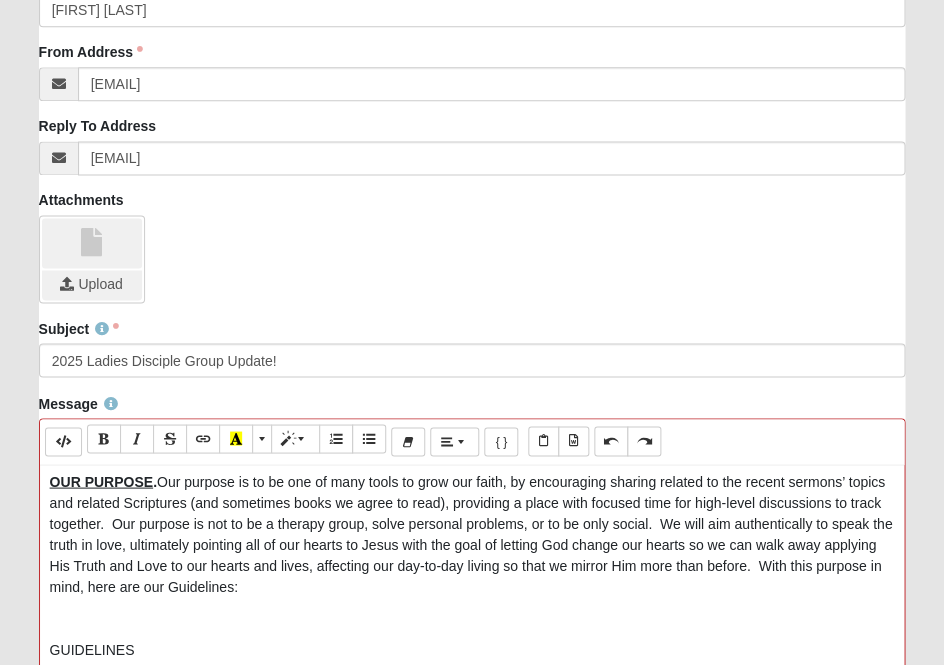 click on "Our purpose is to be one of many tools to grow our faith, by encouraging sharing related to the recent sermons’ topics and related Scriptures (and sometimes books we agree to read), providing a place with focused time for high-level discussions to track together.  Our purpose is not to be a therapy group, solve personal problems, or to be only social.  We will aim authentically to speak the truth in love, ultimately pointing all of our hearts to Jesus with the goal of letting God change our hearts so we can walk away applying His Truth and Love to our hearts and lives, affecting our day-to-day living so that we mirror Him more than before.  With this purpose in mind, here are our Guidelines:" at bounding box center [471, 533] 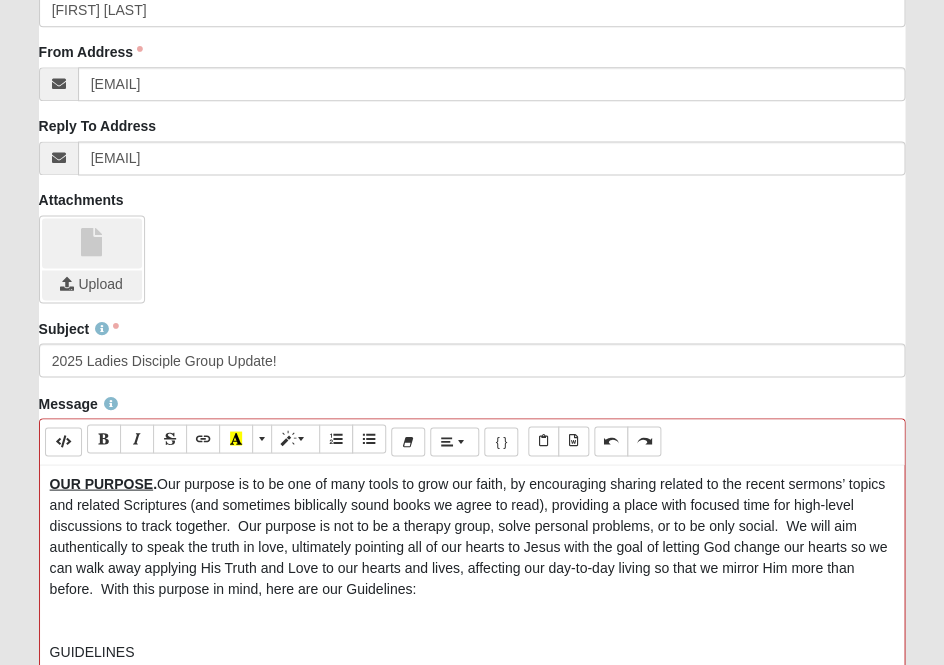 scroll, scrollTop: 522, scrollLeft: 0, axis: vertical 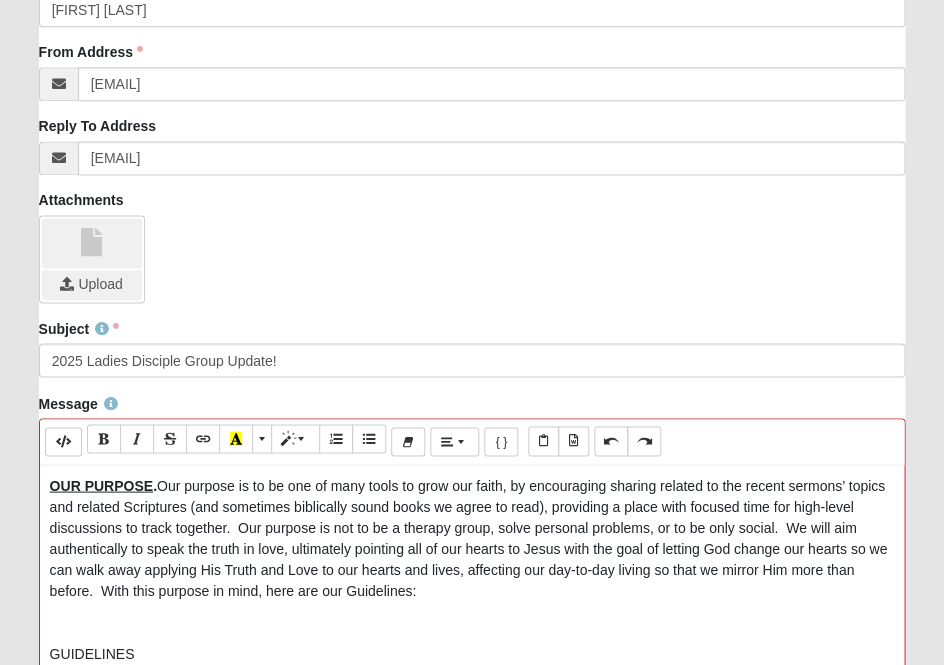 click on "Our purpose is to be one of many tools to grow our faith, by encouraging sharing related to the recent sermons’ topics and related Scriptures (and sometimes biblically sound books we agree to read), providing a place with focused time for high-level discussions to track together.  Our purpose is not to be a therapy group, solve personal problems, or to be only social.  We will aim authentically to speak the truth in love, ultimately pointing all of our hearts to Jesus with the goal of letting God change our hearts so we can walk away applying His Truth and Love to our hearts and lives, affecting our day-to-day living so that we mirror Him more than before.  With this purpose in mind, here are our Guidelines:" at bounding box center (468, 537) 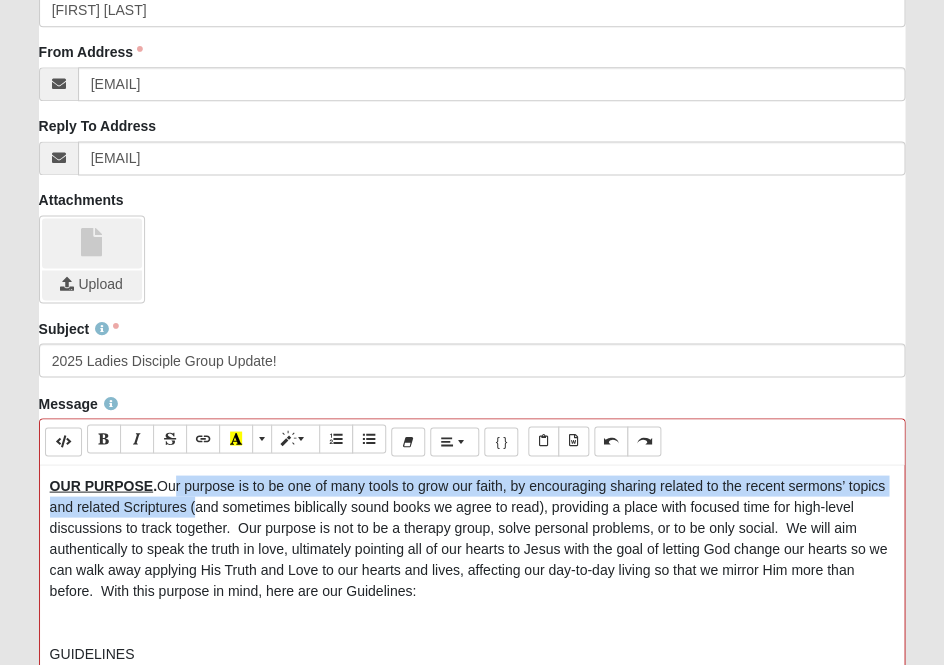 click on "Our purpose is to be one of many tools to grow our faith, by encouraging sharing related to the recent sermons’ topics and related Scriptures (and sometimes biblically sound books we agree to read), providing a place with focused time for high-level discussions to track together.  Our purpose is not to be a therapy group, solve personal problems, or to be only social.  We will aim authentically to speak the truth in love, ultimately pointing all of our hearts to Jesus with the goal of letting God change our hearts so we can walk away applying His Truth and Love to our hearts and lives, affecting our day-to-day living so that we mirror Him more than before.  With this purpose in mind, here are our Guidelines:" at bounding box center (468, 537) 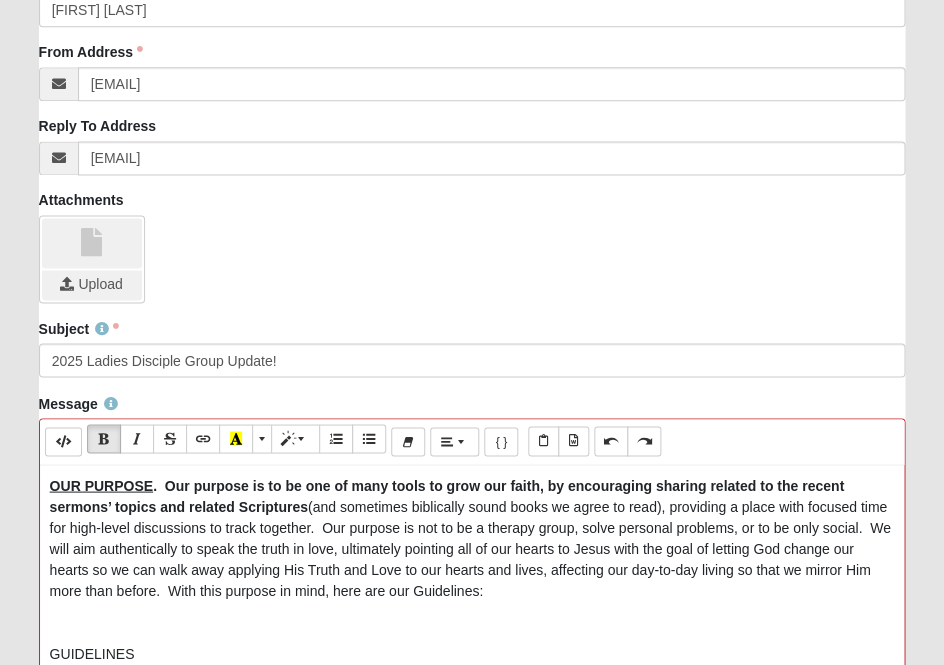 click on "(and sometimes biblically sound books we agree to read), providing a place with focused time for high-level discussions to track together.  Our purpose is not to be a therapy group, solve personal problems, or to be only social.  We will aim authentically to speak the truth in love, ultimately pointing all of our hearts to Jesus with the goal of letting God change our hearts so we can walk away applying His Truth and Love to our hearts and lives, affecting our day-to-day living so that we mirror Him more than before.  With this purpose in mind, here are our Guidelines:" at bounding box center (470, 548) 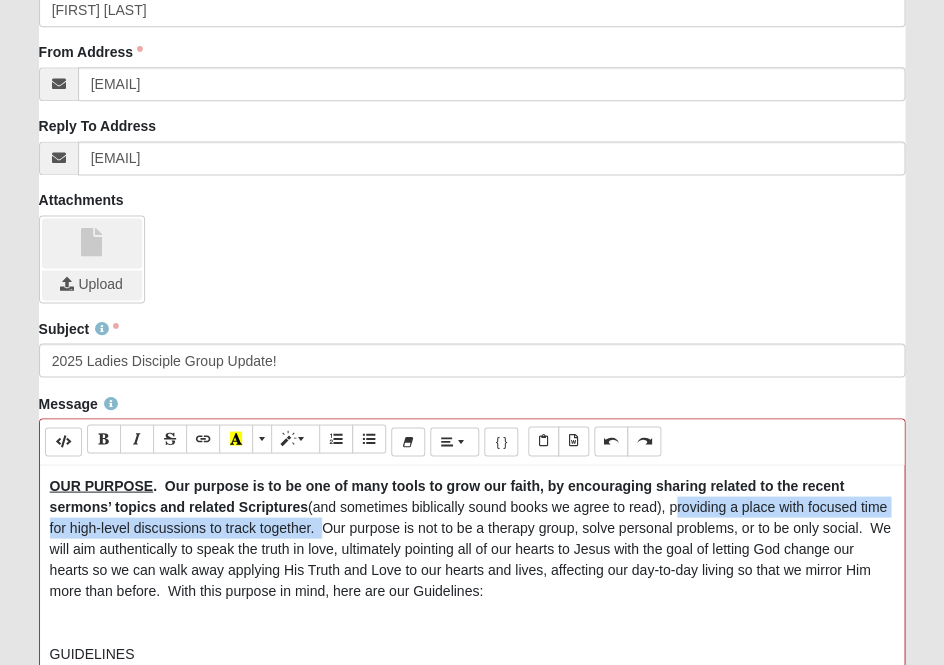 click on "(and sometimes biblically sound books we agree to read), providing a place with focused time for high-level discussions to track together.  Our purpose is not to be a therapy group, solve personal problems, or to be only social.  We will aim authentically to speak the truth in love, ultimately pointing all of our hearts to Jesus with the goal of letting God change our hearts so we can walk away applying His Truth and Love to our hearts and lives, affecting our day-to-day living so that we mirror Him more than before.  With this purpose in mind, here are our Guidelines:" at bounding box center (470, 548) 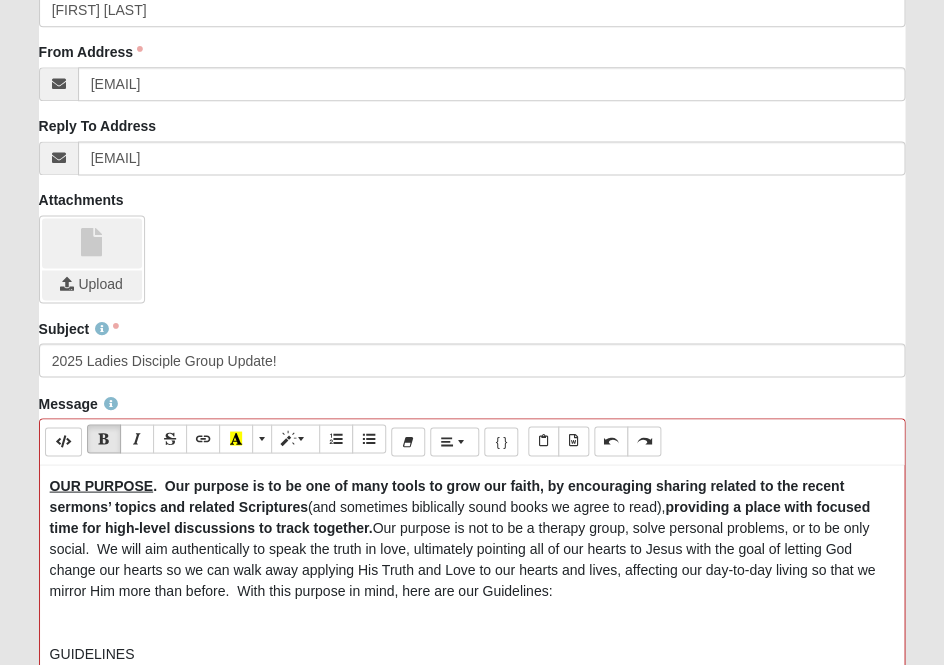 click on "Our purpose is not to be a therapy group, solve personal problems, or to be only social.  We will aim authentically to speak the truth in love, ultimately pointing all of our hearts to Jesus with the goal of letting God change our hearts so we can walk away applying His Truth and Love to our hearts and lives, affecting our day-to-day living so that we mirror Him more than before.  With this purpose in mind, here are our Guidelines:" at bounding box center (462, 558) 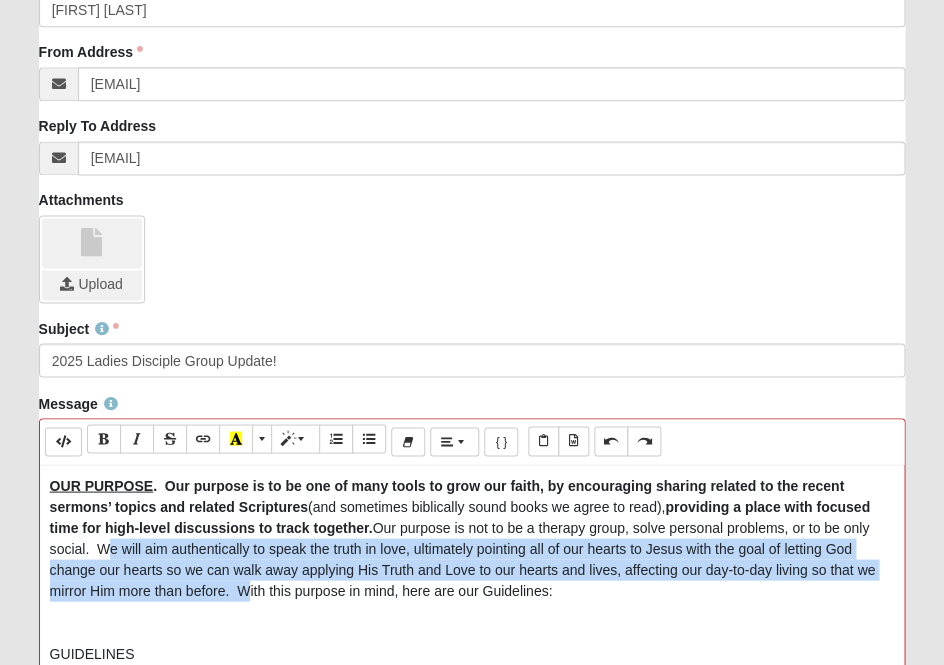 click on "Our purpose is not to be a therapy group, solve personal problems, or to be only social.  We will aim authentically to speak the truth in love, ultimately pointing all of our hearts to Jesus with the goal of letting God change our hearts so we can walk away applying His Truth and Love to our hearts and lives, affecting our day-to-day living so that we mirror Him more than before.  With this purpose in mind, here are our Guidelines:" at bounding box center (462, 558) 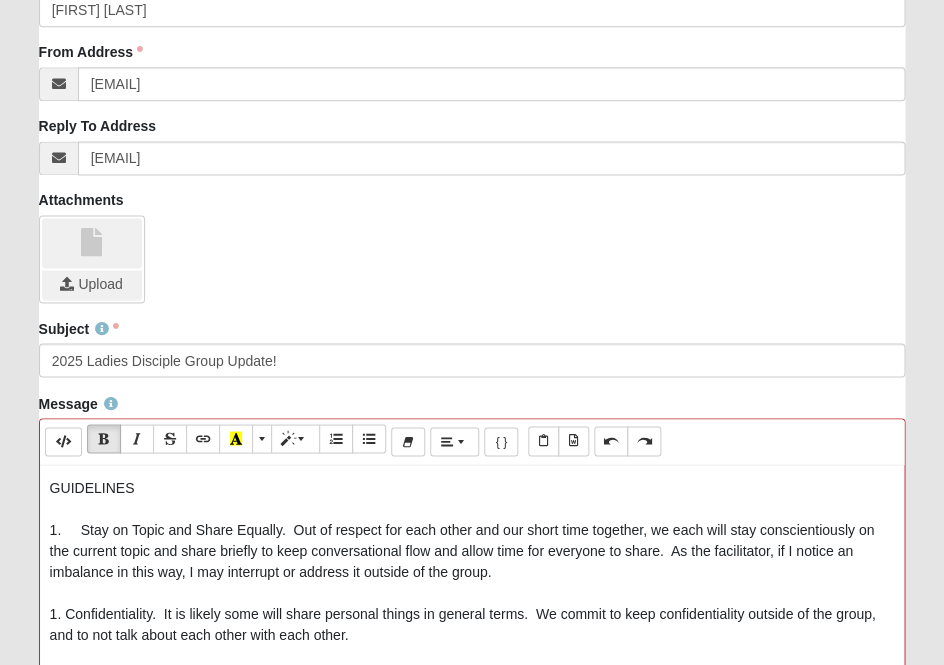 scroll, scrollTop: 628, scrollLeft: 0, axis: vertical 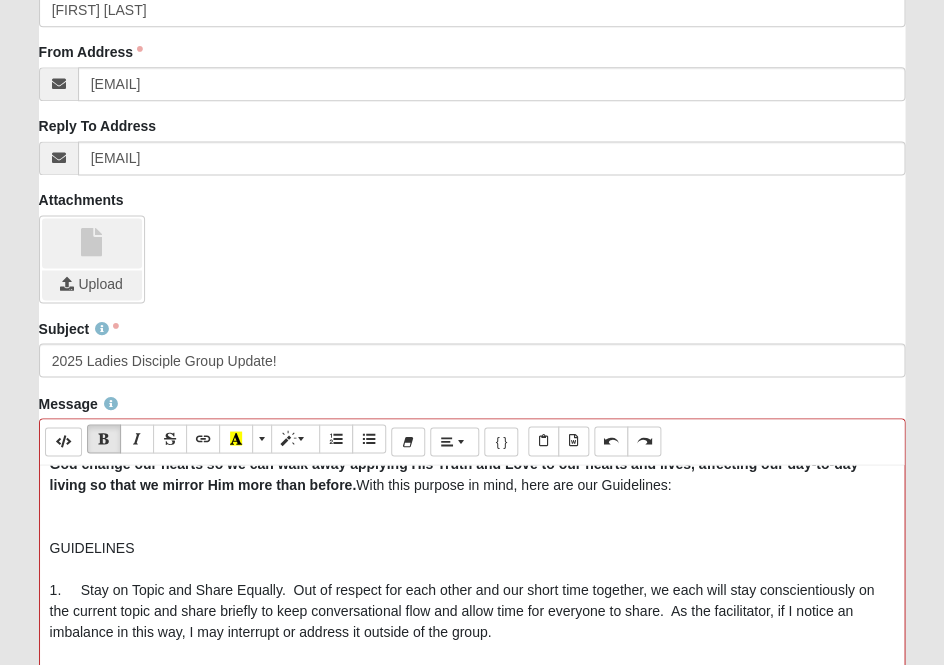 click on "GUIDELINES" at bounding box center (92, 547) 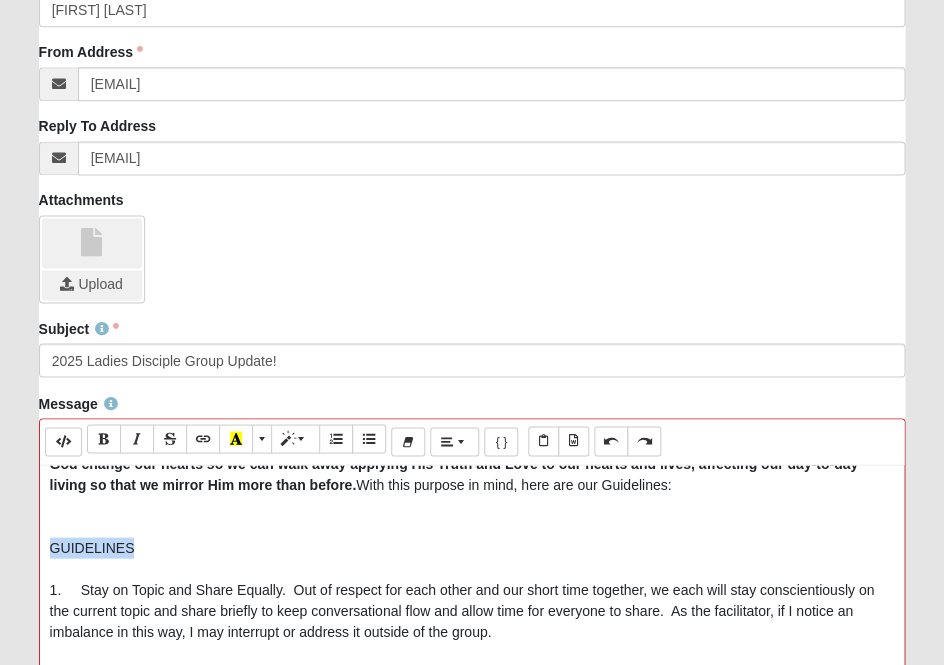 click on "GUIDELINES" at bounding box center (92, 547) 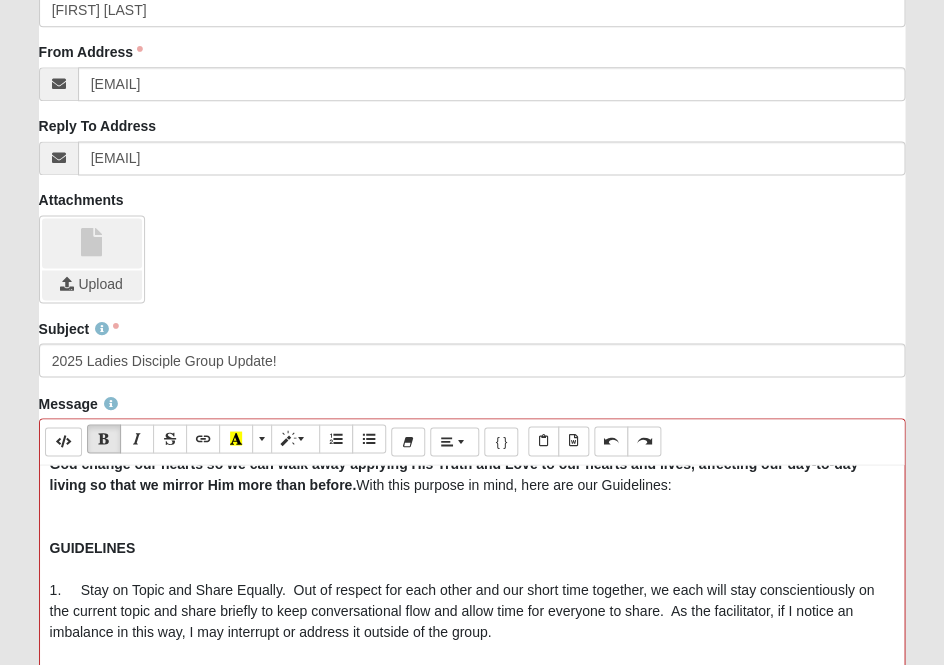 click on "Welcome to Our Disciple Group!     I’m glad you’re here, making space in your life to connect with others, aiming for faith-deepening!   To make our group time together the best possible, please read these simple Guidelines so we all start with the same expectations.   My hope in this facilitator/leader role is to be “wise as a serpent and gentle as a dove”.     OUR PURPOSE .    Our purpose is to be one of many tools to grow our faith, by encouraging sharing related to the recent sermons’ topics and related Scriptures  (and sometimes biblically sound books we agree to read),  providing a place with focused time for high-level discussions to track together.   Our purpose is not to be a therapy group, solve personal problems, or to be only social.   With this purpose in mind, here are our Guidelines:     GUIDELINES       1. We will not discuss politics.  Whether we have similar or different views, this is not the place to discuss them.             In Him and Through His Love," at bounding box center (472, 1471) 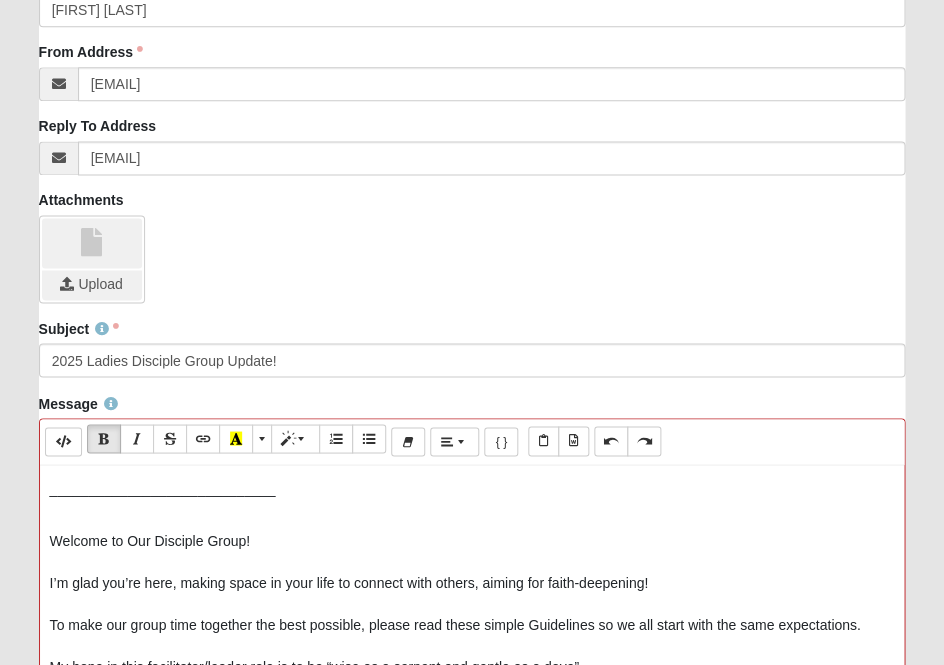 scroll, scrollTop: 238, scrollLeft: 0, axis: vertical 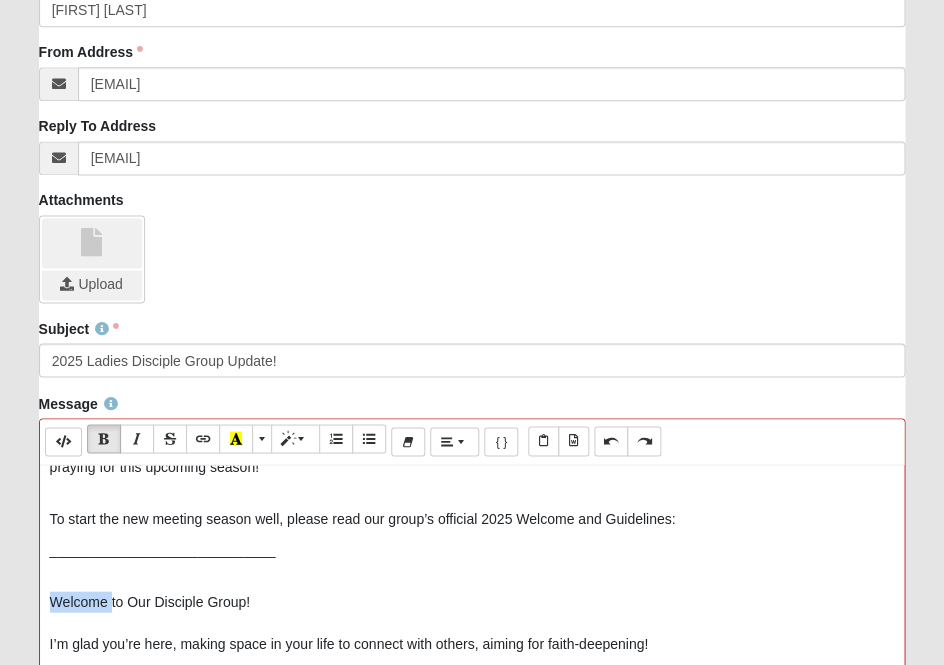drag, startPoint x: 46, startPoint y: 591, endPoint x: 112, endPoint y: 591, distance: 66 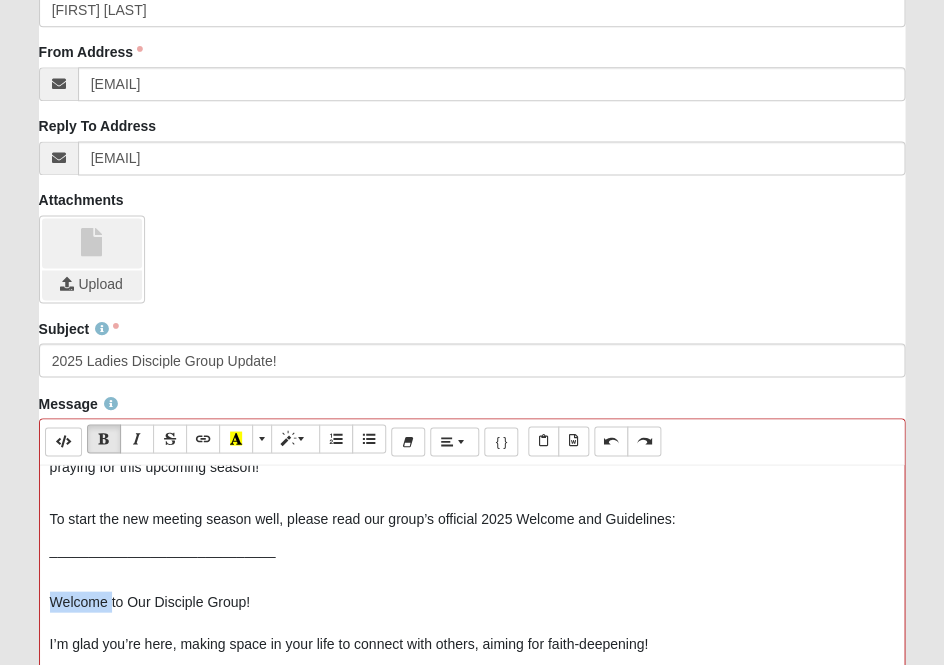 click on "Ladies, good morning!   I'm praying for you in your details this morning, and I hope since we were last together that yours have been less summer-swirly than mine!  I know we each carry a lot in our life roles, and I'm praying that we each are seeking Him as He shows us where we need to surrender more to Him, whether it's a heart thing or a tangible world thing — and that He’s in whatever it is we’re seeking.  (If you want a song about this, check out  I Don't Wanna Go, by [PERSON] .   OUR PLAN .   Please note we will be meeting  Thursdays, 10 am-11:15 am starting August 28 !  I'm going to block it out on my calendar, and I hope you do the same so we can prioritize consistency in our meeting (except we will skip 9/11/2025).   Please also join me in praying for this upcoming season!  To start the new meeting season well, please read our group’s official 2025 Welcome and Guidelines: _____________________________ Welcome to Our Disciple Group!           OUR PURPOSE .        GUIDELINES" at bounding box center (472, 765) 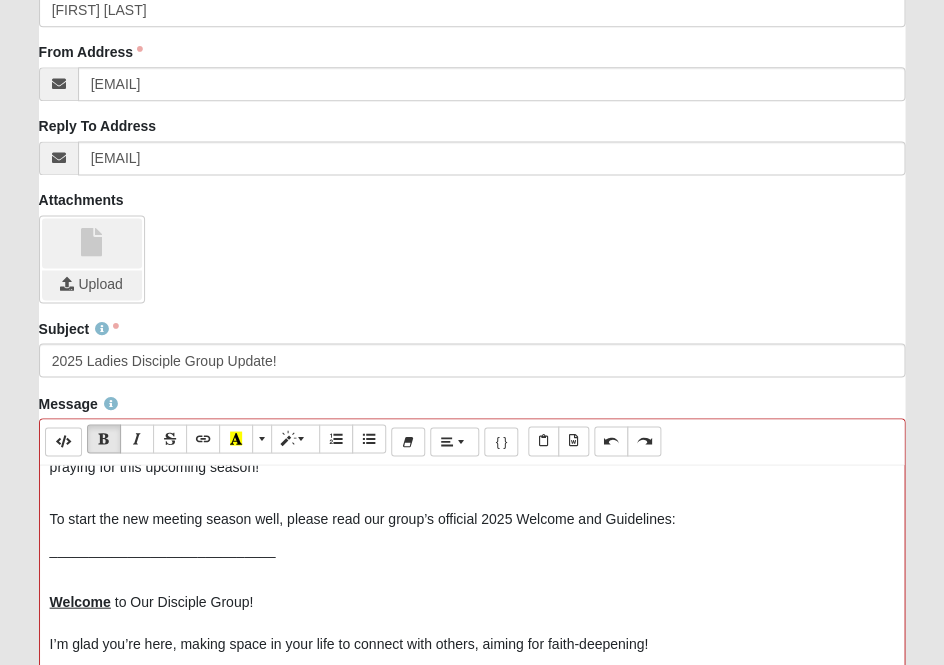 click on "to Our Disciple Group!" at bounding box center (184, 601) 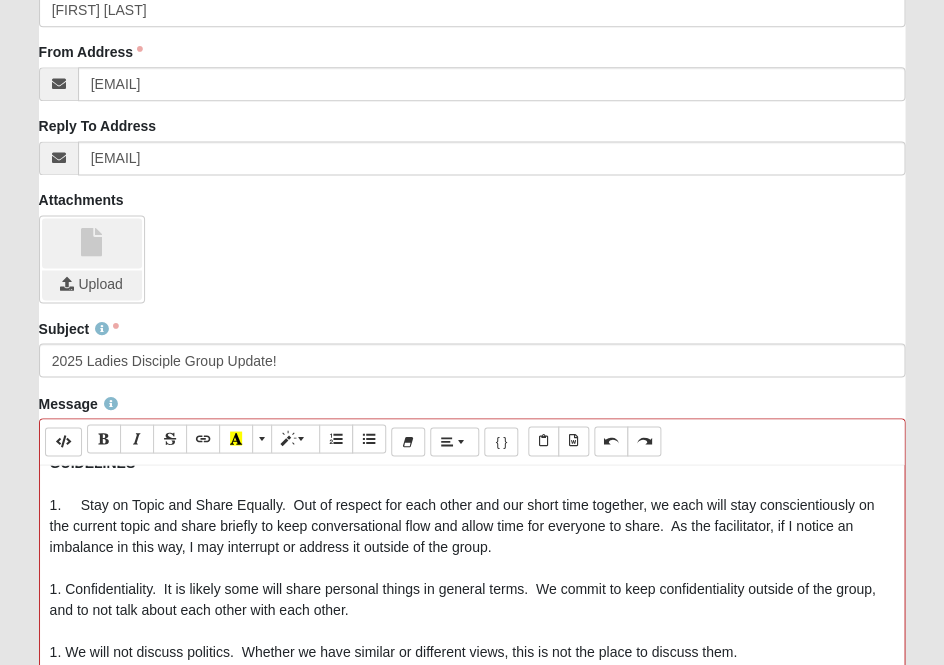 scroll, scrollTop: 766, scrollLeft: 0, axis: vertical 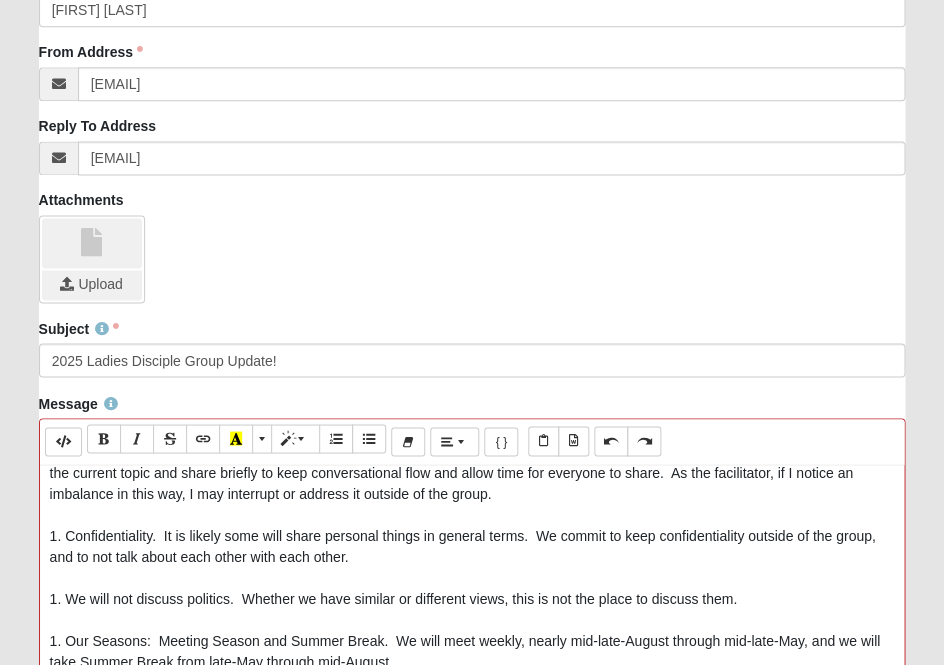 click on "1. Confidentiality.  It is likely some will share personal things in general terms.  We commit to keep confidentiality outside of the group, and to not talk about each other with each other." at bounding box center (463, 545) 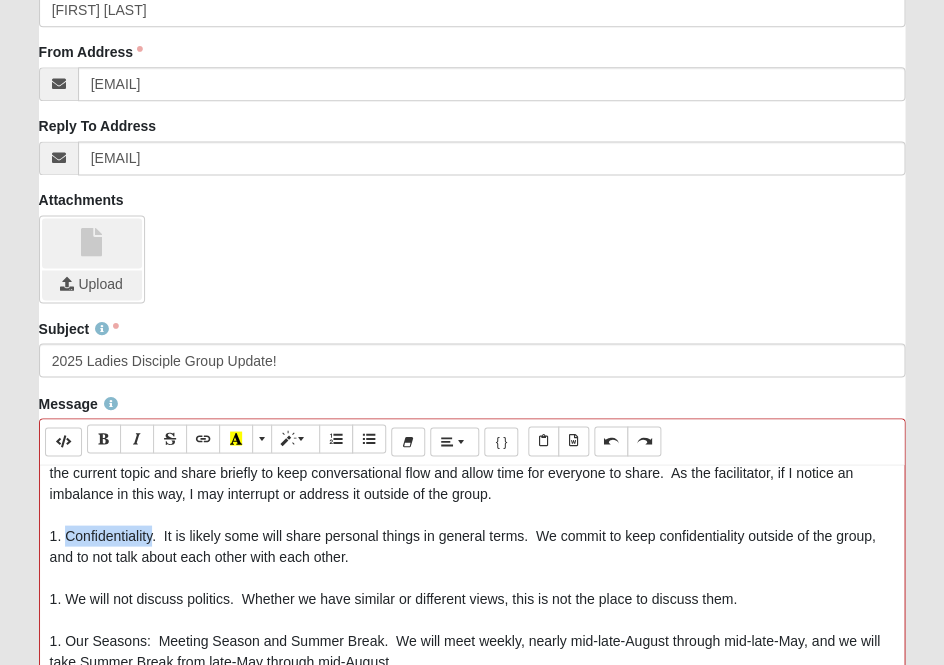 click on "1. Confidentiality.  It is likely some will share personal things in general terms.  We commit to keep confidentiality outside of the group, and to not talk about each other with each other." at bounding box center (463, 545) 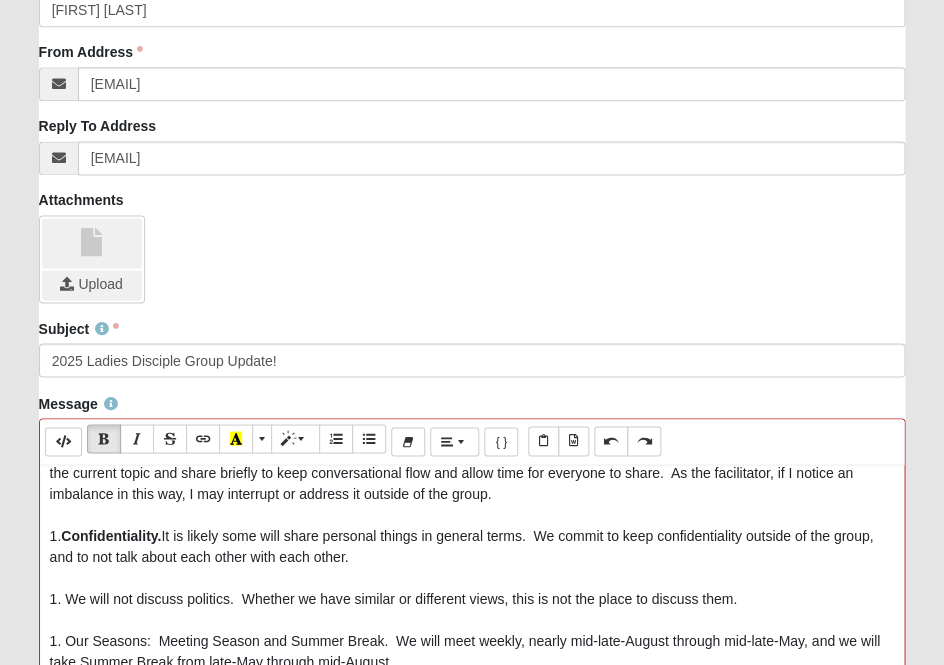 click on "1. We will not discuss politics.  Whether we have similar or different views, this is not the place to discuss them." at bounding box center [393, 598] 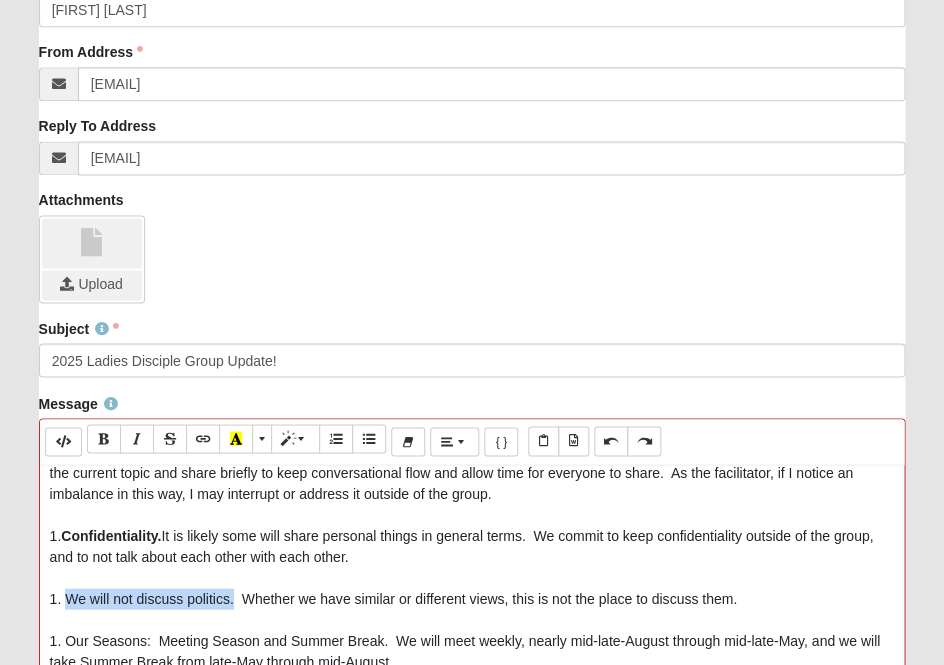 drag, startPoint x: 75, startPoint y: 573, endPoint x: 231, endPoint y: 576, distance: 156.02884 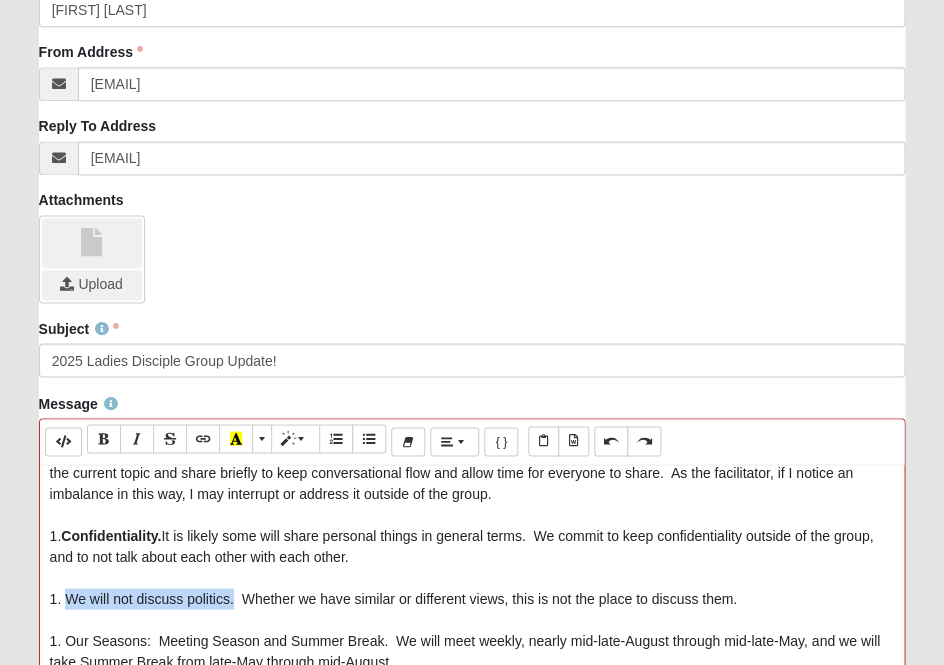 click on "1. We will not discuss politics.  Whether we have similar or different views, this is not the place to discuss them." at bounding box center [393, 598] 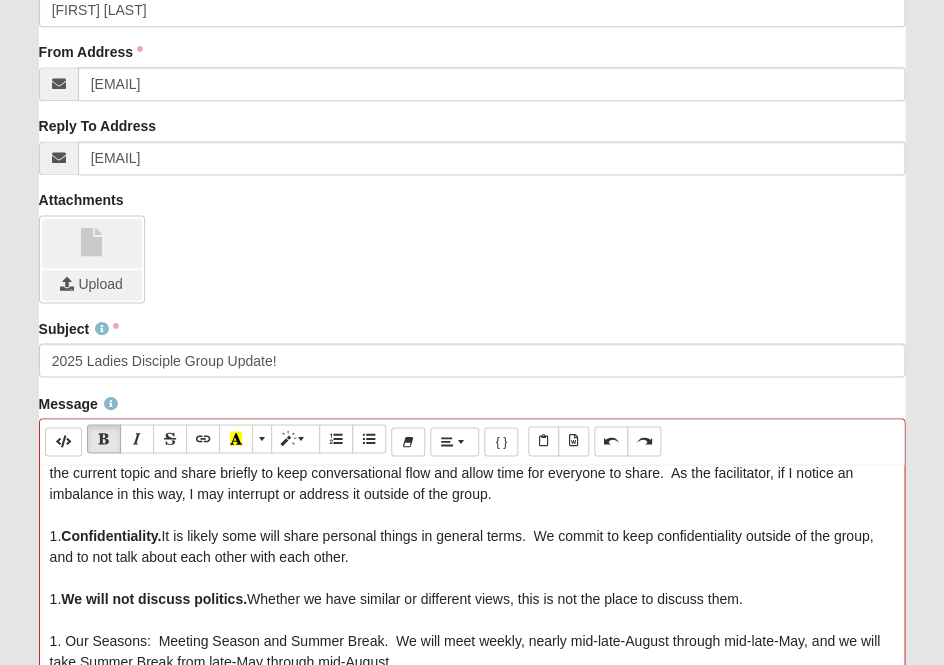 drag, startPoint x: 56, startPoint y: 572, endPoint x: 56, endPoint y: 584, distance: 12 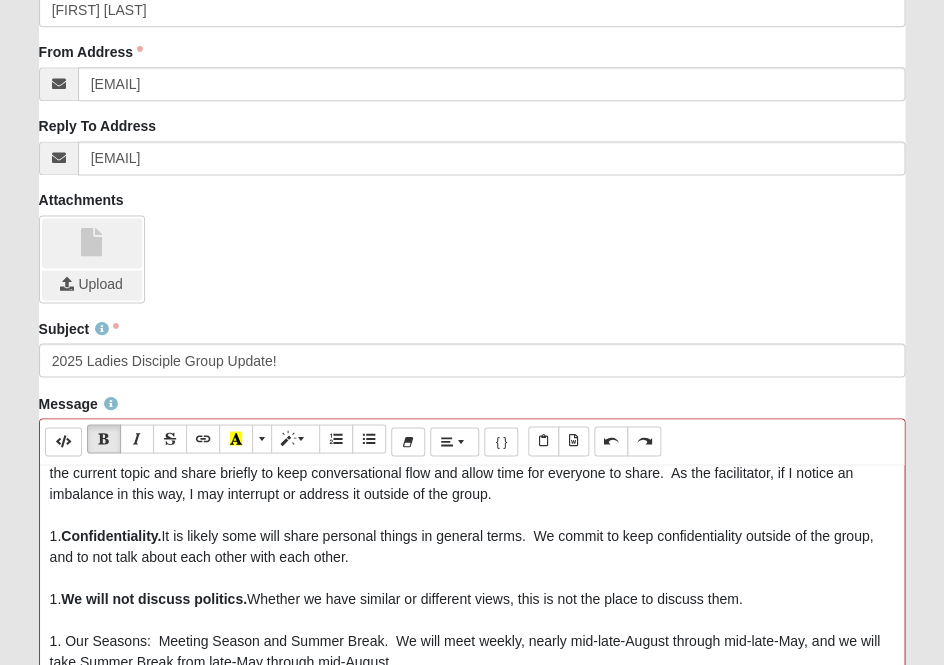 click on "1." at bounding box center (56, 598) 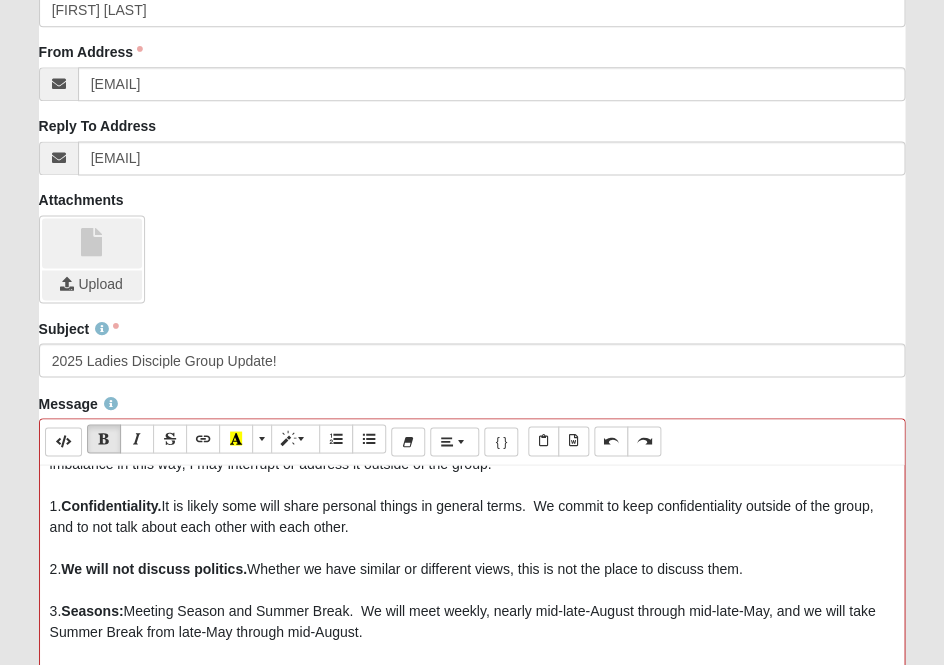 scroll, scrollTop: 814, scrollLeft: 0, axis: vertical 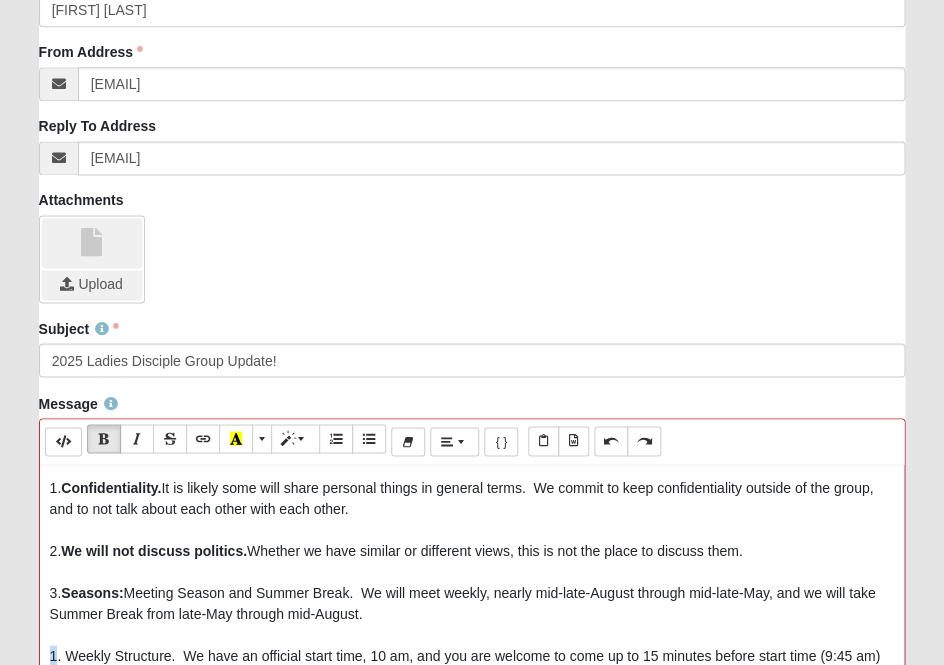 click on "1. Weekly Structure.  We have an official start time, 10 am, and you are welcome to come up to 15 minutes before start time (9:45 am) to quiet your mind or catch up with anyone else who’s here early. I'll do my best to start and end promptly (at 11:15) to respect everyone’s time." at bounding box center [465, 676] 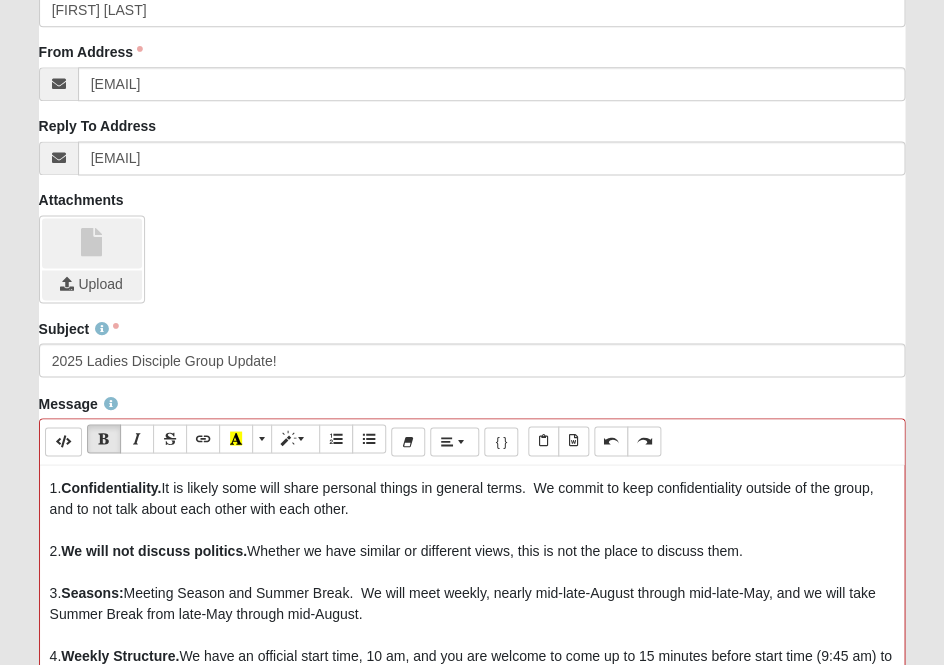 scroll, scrollTop: 944, scrollLeft: 0, axis: vertical 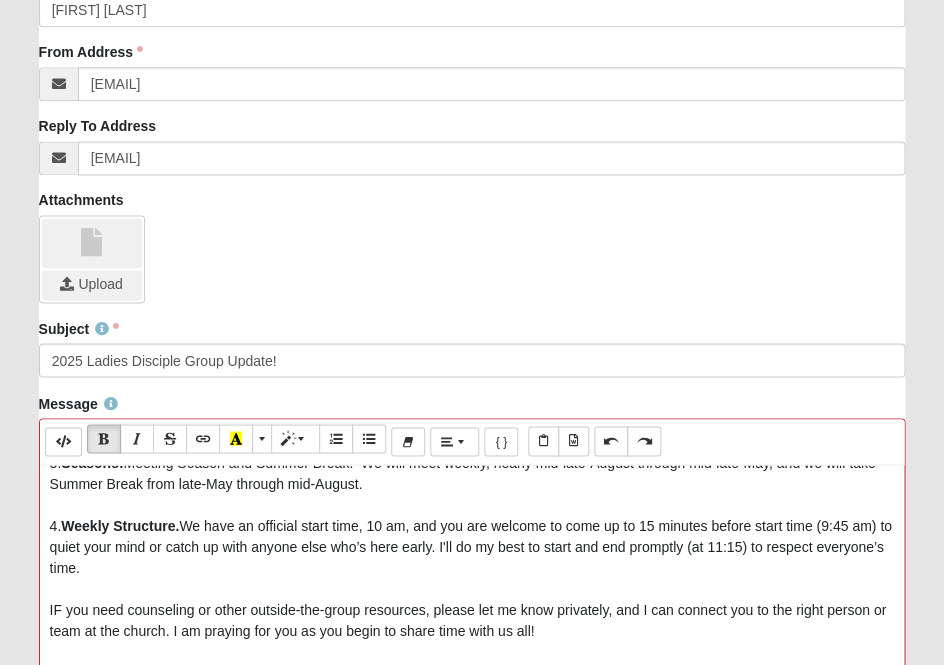 click on "We have an official start time, 10 am, and you are welcome to come up to 15 minutes before start time (9:45 am) to quiet your mind or catch up with anyone else who’s here early. I'll do my best to start and end promptly (at 11:15) to respect everyone’s time." at bounding box center (471, 546) 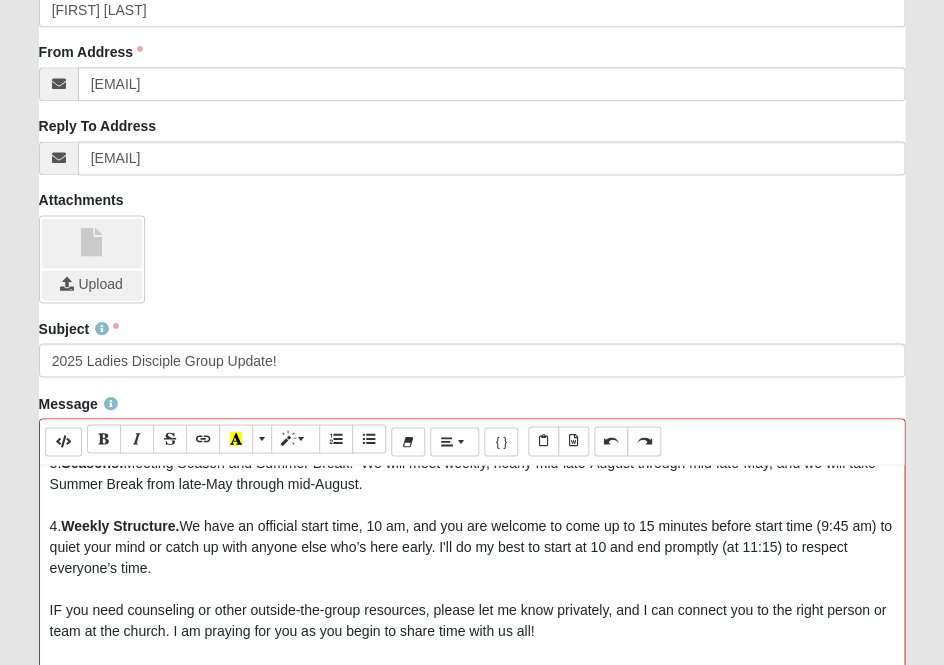 click on "Welcome   to Our Disciple Group!     I’m glad you’re here, making space in your life to connect with others, aiming for faith-deepening!   To make our group time together the best possible, please read these simple Guidelines so we all start with the same expectations.   My hope in this facilitator/leader role is to be “wise as a serpent and gentle as a dove”.     OUR PURPOSE .    Our purpose is to be one of many tools to grow our faith, by encouraging sharing related to the recent sermons’ topics and related Scriptures  (and sometimes biblically sound books we agree to read), providing a place with focused time for high-level discussions to track together.   Our purpose is not to be a therapy group, solve personal problems, or to be only social.   With this purpose in mind, here are our Guidelines:     GUIDELINES     1.  Confidentiality.   2.  We will not discuss politics.   Whether we have similar or different views, this is not the place to discuss them.     3.  Seasons:   4." at bounding box center (472, 1155) 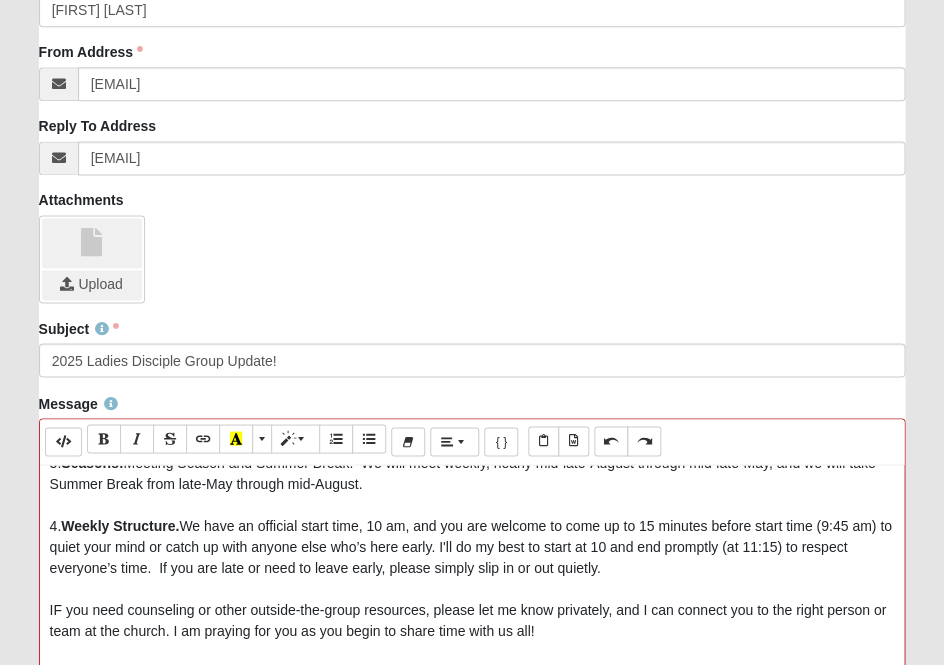 click on "Welcome   to Our Disciple Group!     I’m glad you’re here, making space in your life to connect with others, aiming for faith-deepening!   To make our group time together the best possible, please read these simple Guidelines so we all start with the same expectations.   My hope in this facilitator/leader role is to be “wise as a serpent and gentle as a dove”.     OUR PURPOSE .    Our purpose is to be one of many tools to grow our faith, by encouraging sharing related to the recent sermons’ topics and related Scriptures  (and sometimes biblically sound books we agree to read), providing a place with focused time for high-level discussions to track together.   Our purpose is not to be a therapy group, solve personal problems, or to be only social.   With this purpose in mind, here are our Guidelines:     GUIDELINES     1.  Confidentiality.   2.  We will not discuss politics.   Whether we have similar or different views, this is not the place to discuss them.     3.  Seasons:   4." at bounding box center (472, 1155) 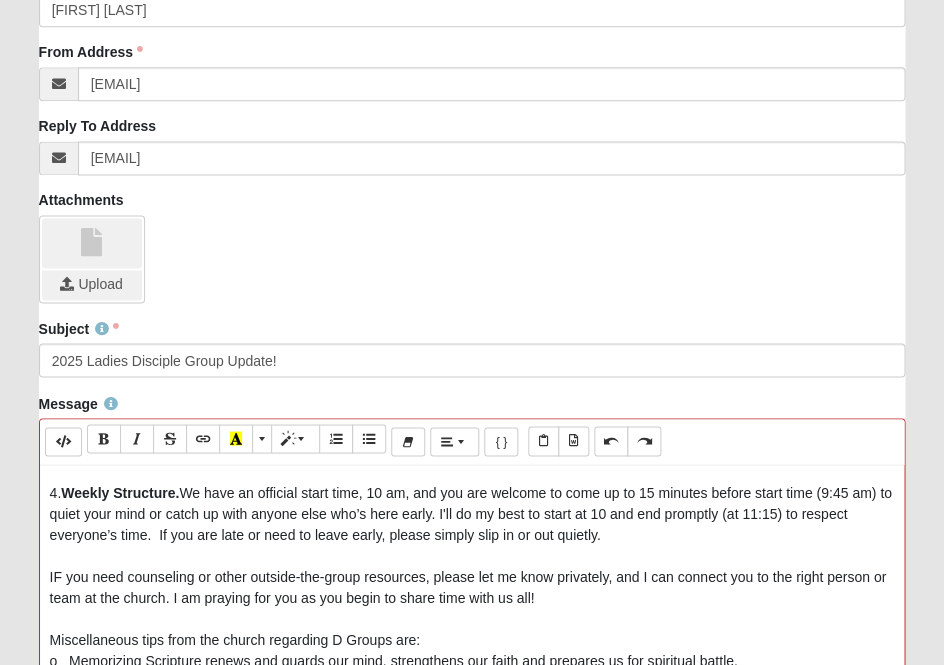 scroll, scrollTop: 1002, scrollLeft: 0, axis: vertical 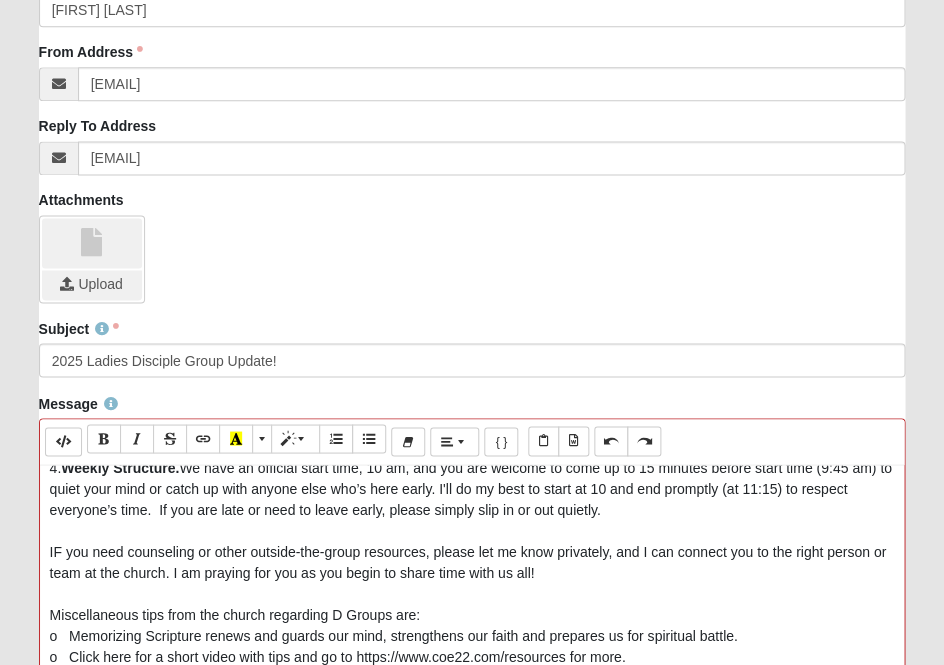 click on "Miscellaneous tips from the church regarding D Groups are:" at bounding box center (235, 614) 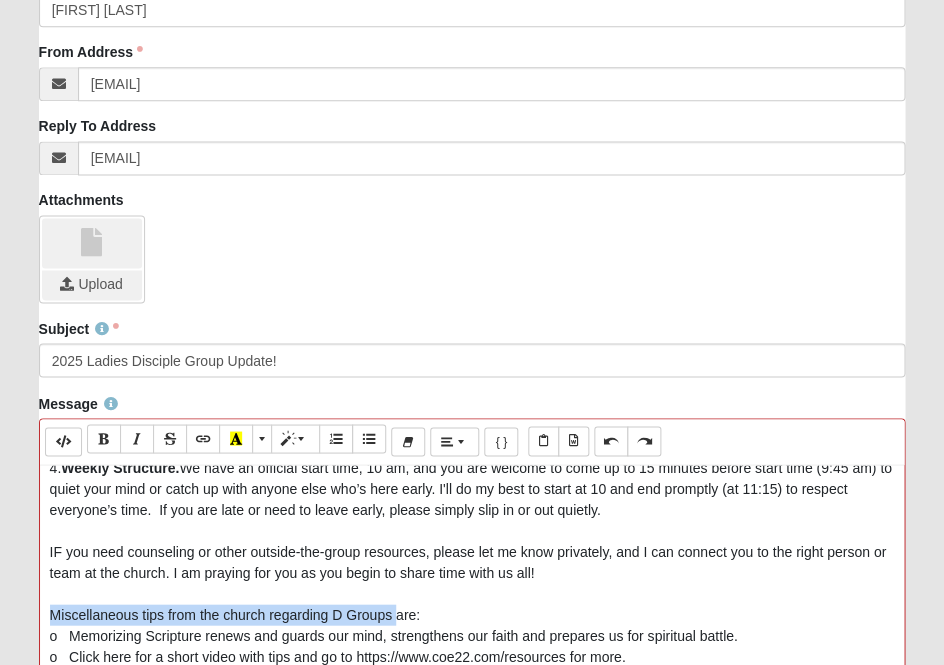 drag, startPoint x: 49, startPoint y: 587, endPoint x: 390, endPoint y: 587, distance: 341 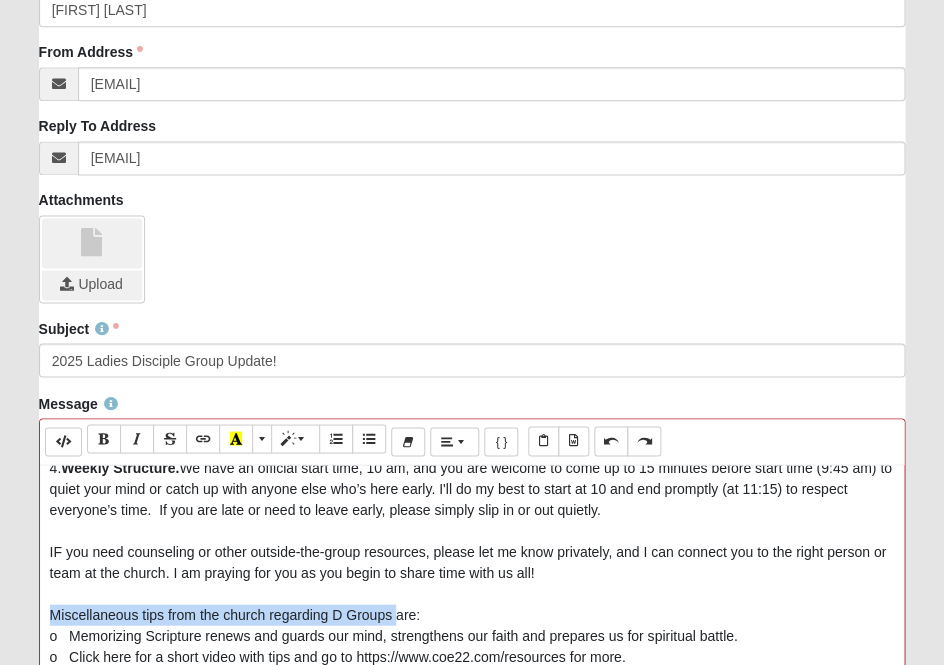 click on "Miscellaneous tips from the church regarding D Groups are:" at bounding box center [235, 614] 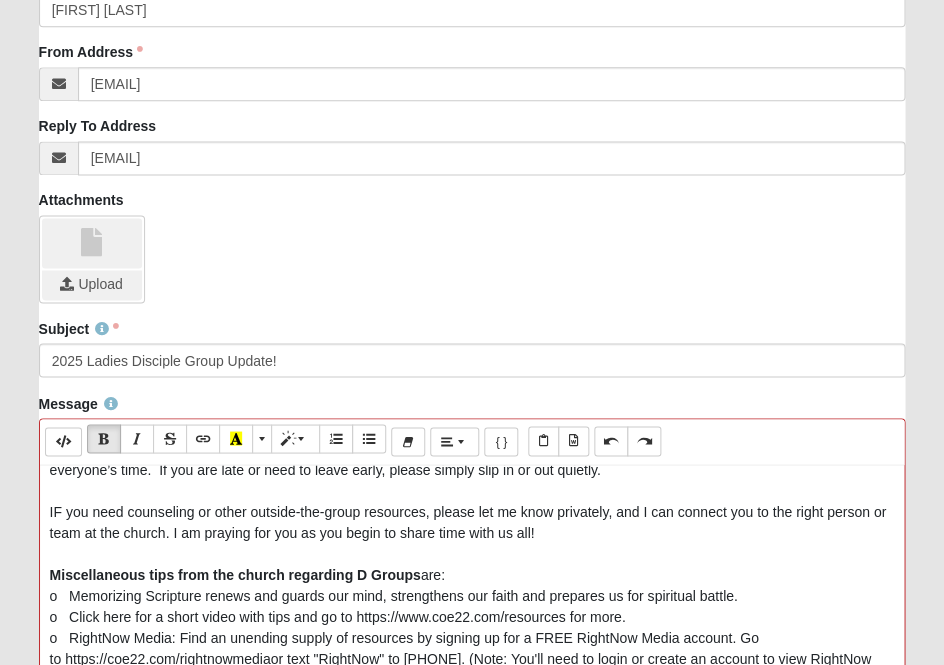 scroll, scrollTop: 1044, scrollLeft: 0, axis: vertical 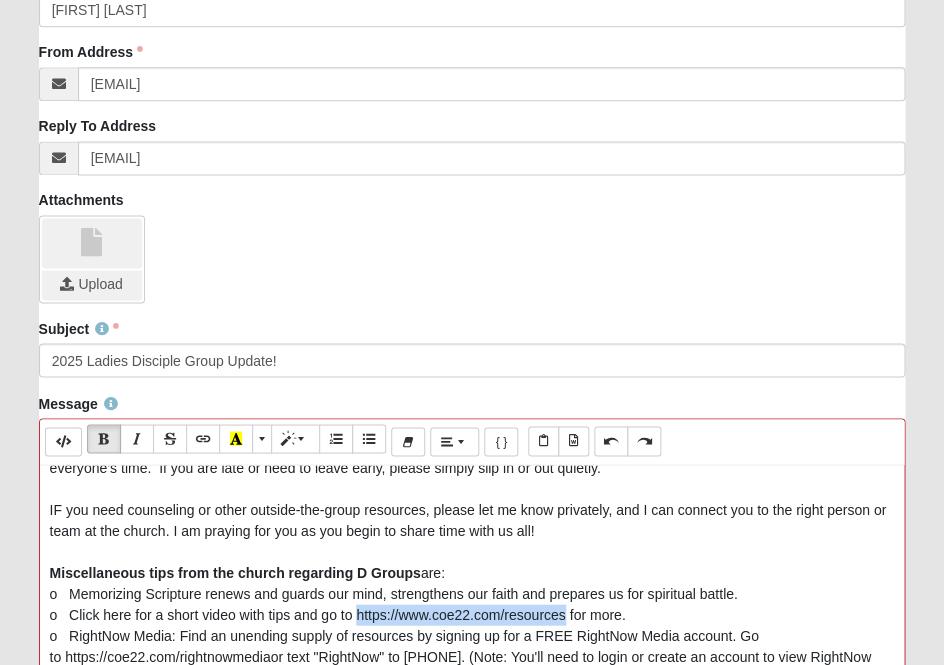 drag, startPoint x: 357, startPoint y: 587, endPoint x: 564, endPoint y: 589, distance: 207.00966 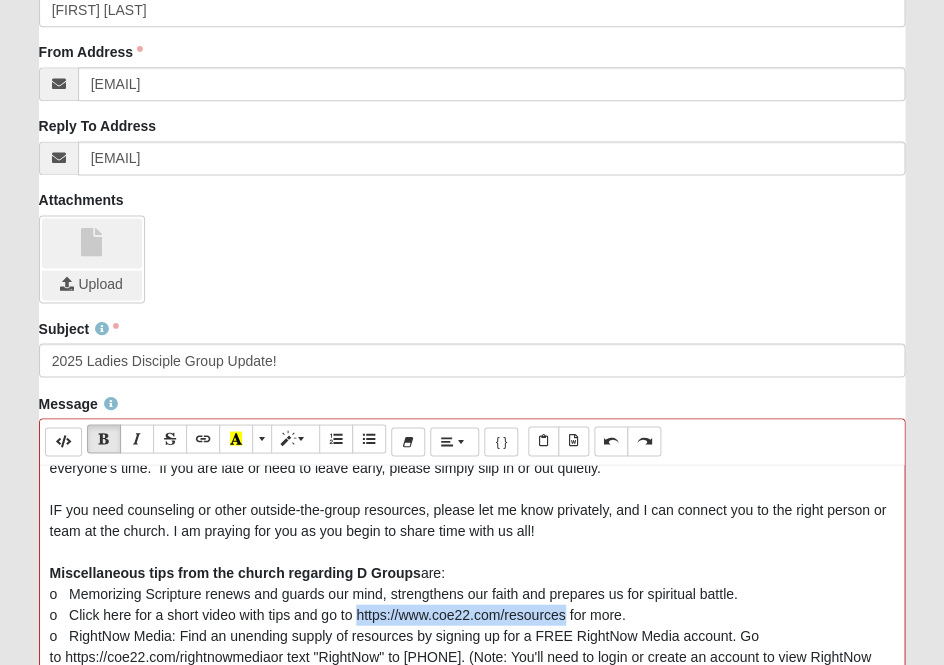 click on "o   Click here for a short video with tips and go to https://www.coe22.com/resources for more." at bounding box center [338, 614] 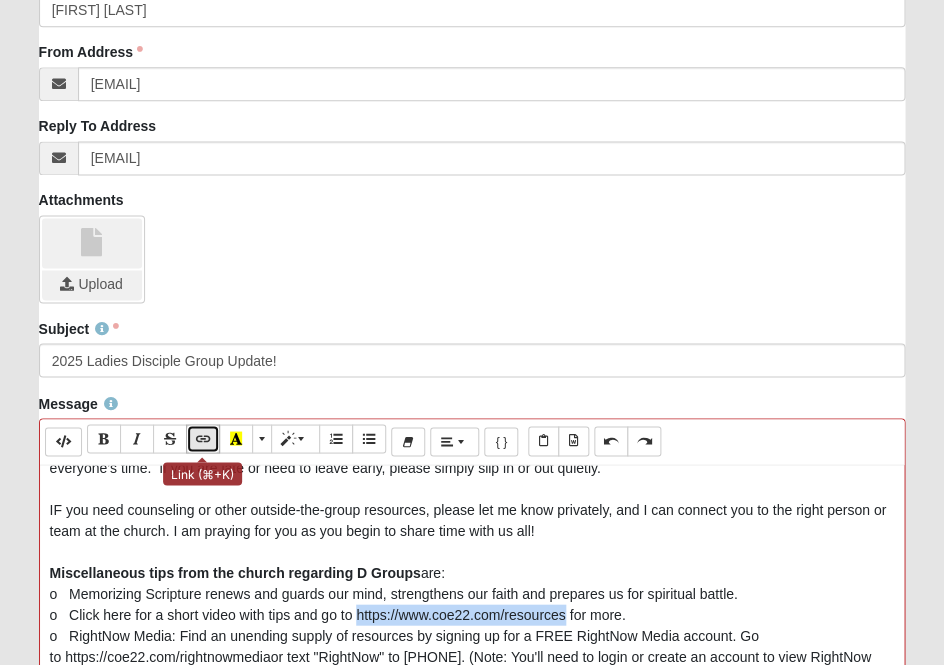 click at bounding box center [203, 438] 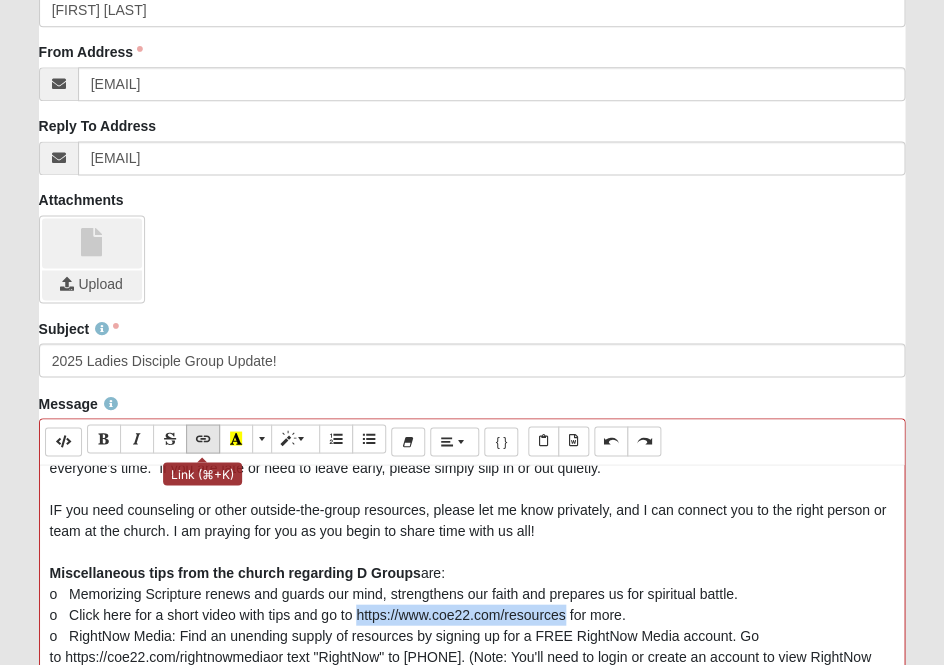 type on "https://www.coe22.com/resources" 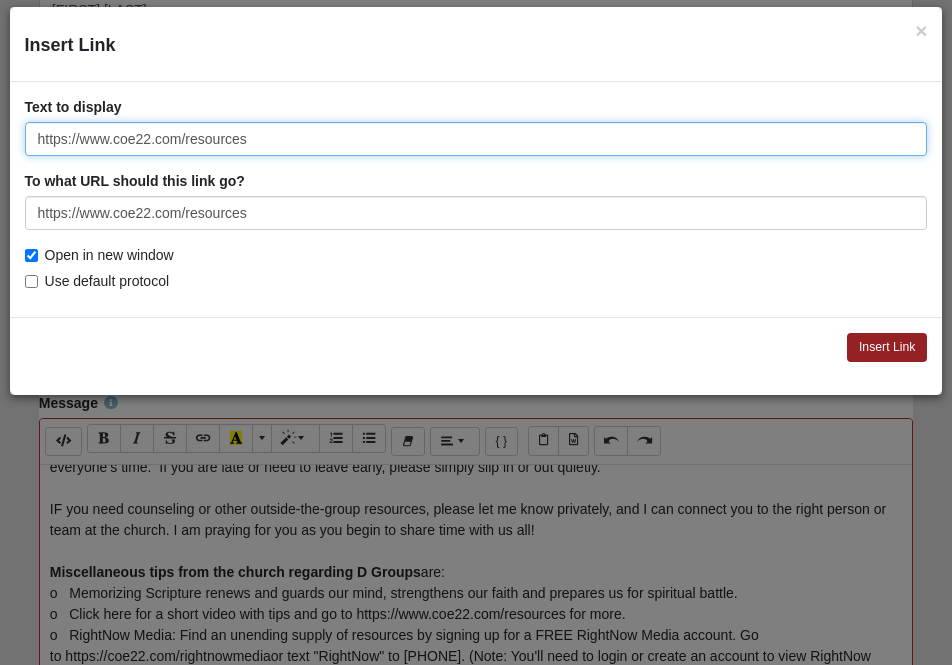 click on "https://www.coe22.com/resources" at bounding box center [476, 139] 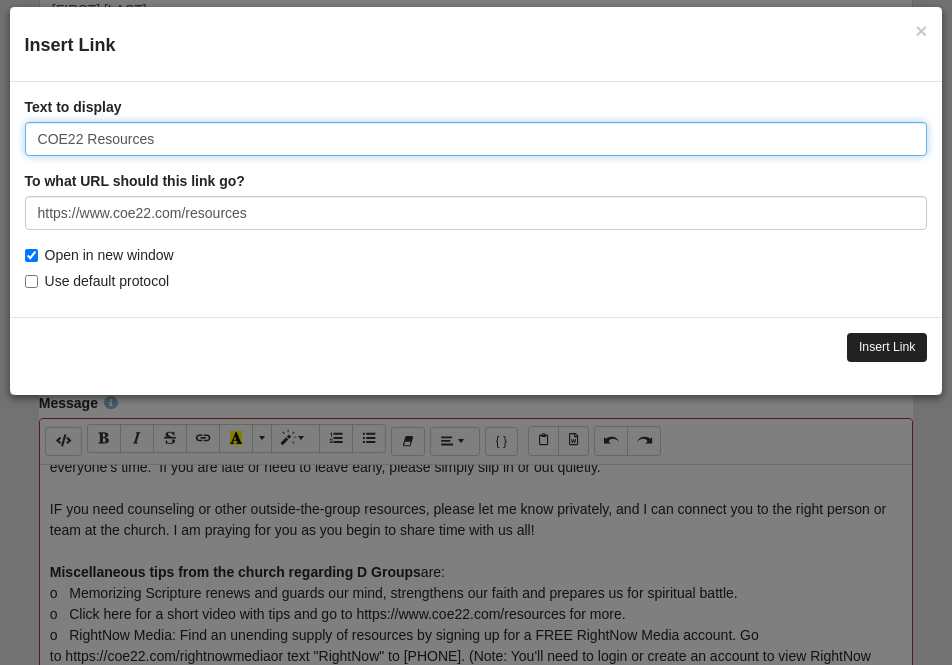 type on "COE22 Resources" 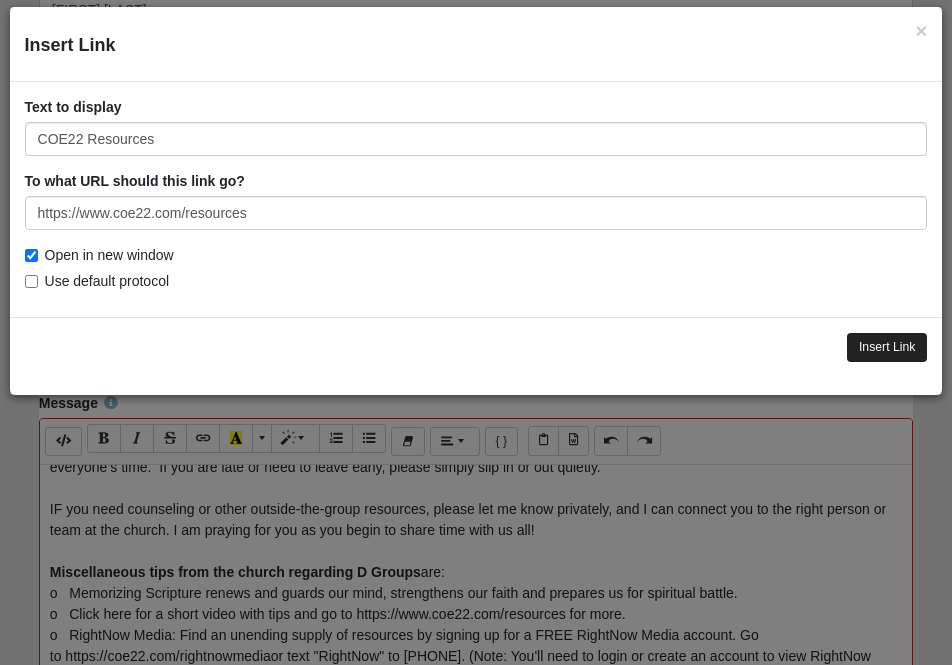 click on "Insert Link" at bounding box center [887, 347] 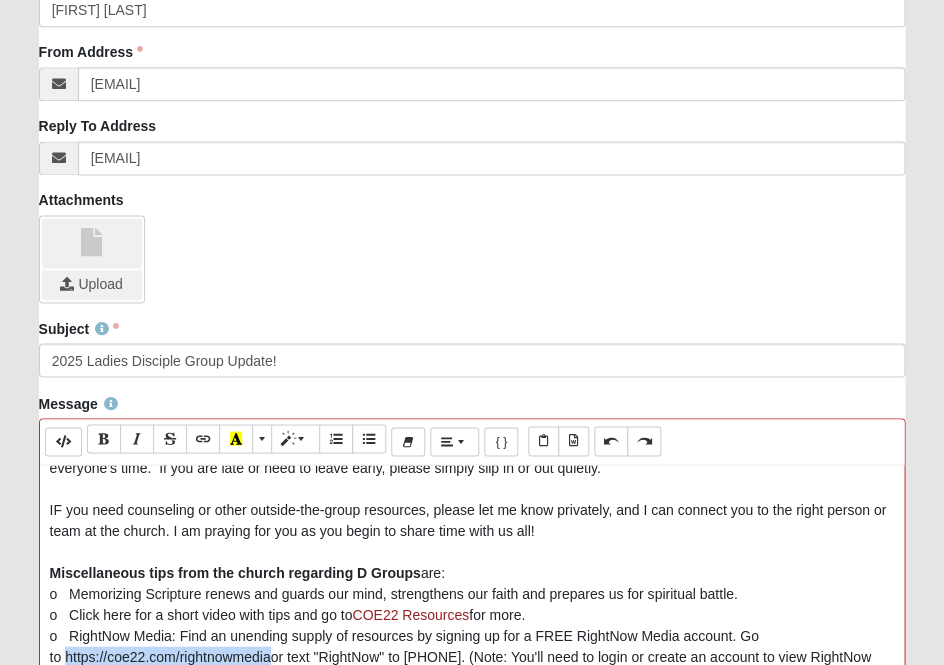 drag, startPoint x: 47, startPoint y: 626, endPoint x: 252, endPoint y: 627, distance: 205.00244 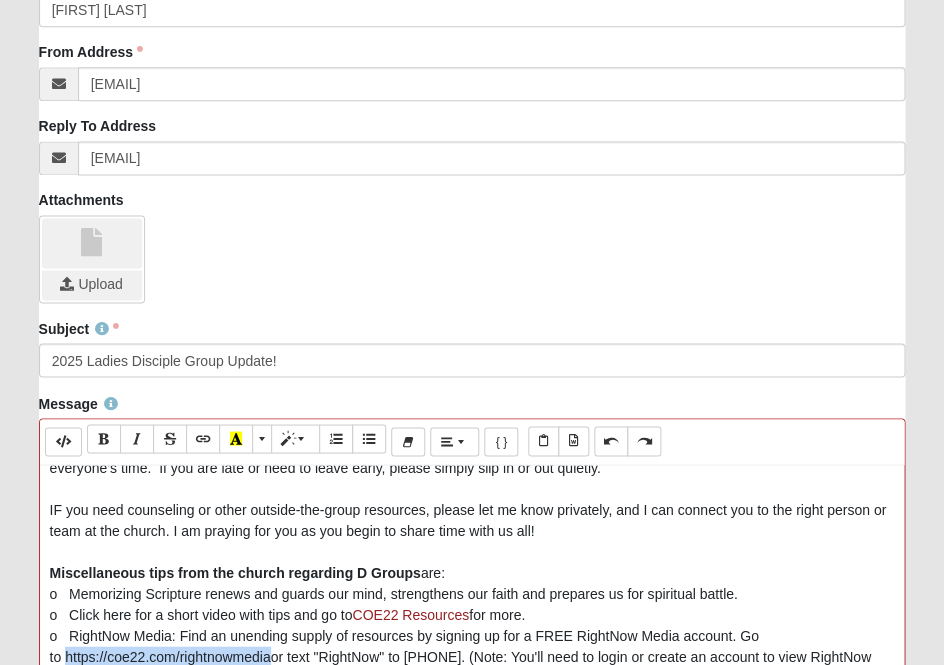 click on "Ladies, good morning!   I'm praying for you in your details this morning, and I hope since we were last together that yours have been less summer-swirly than mine!  I know we each carry a lot in our life roles, and I'm praying that we each are seeking Him as He shows us where we need to surrender more to Him, whether it's a heart thing or a tangible world thing — and that He’s in whatever it is we’re seeking.  (If you want a song about this, check out  I Don't Wanna Go, by [PERSON] .   OUR PLAN .   Please note we will be meeting  Thursdays, 10 am-11:15 am starting August 28 !  I'm going to block it out on my calendar, and I hope you do the same so we can prioritize consistency in our meeting (except  we will skip 9/11/2025 ).   Please also join me in praying for this upcoming season!  To start the new meeting season well, please read our group’s official 2025 Welcome and Guidelines: _____________________________ Welcome   to Our Disciple Group!           OUR PURPOSE ." at bounding box center (472, 765) 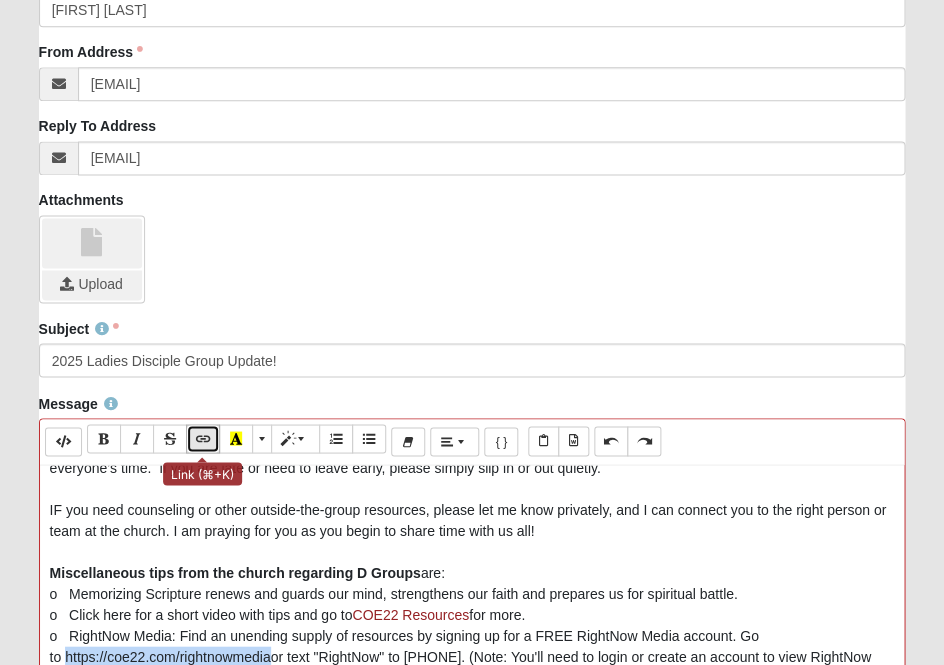 click at bounding box center [203, 438] 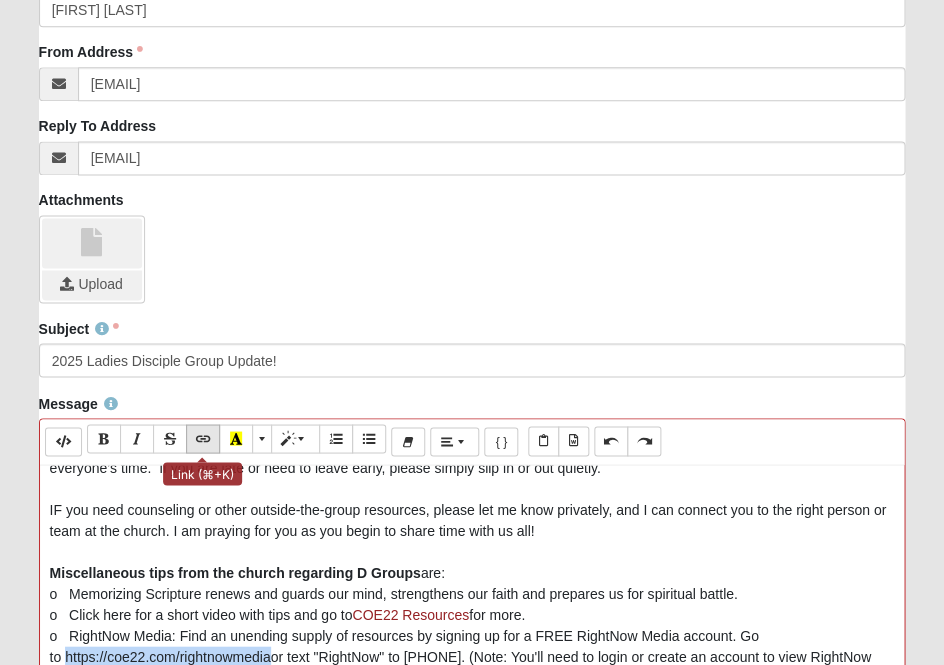 type on "https://coe22.com/rightnowmedia" 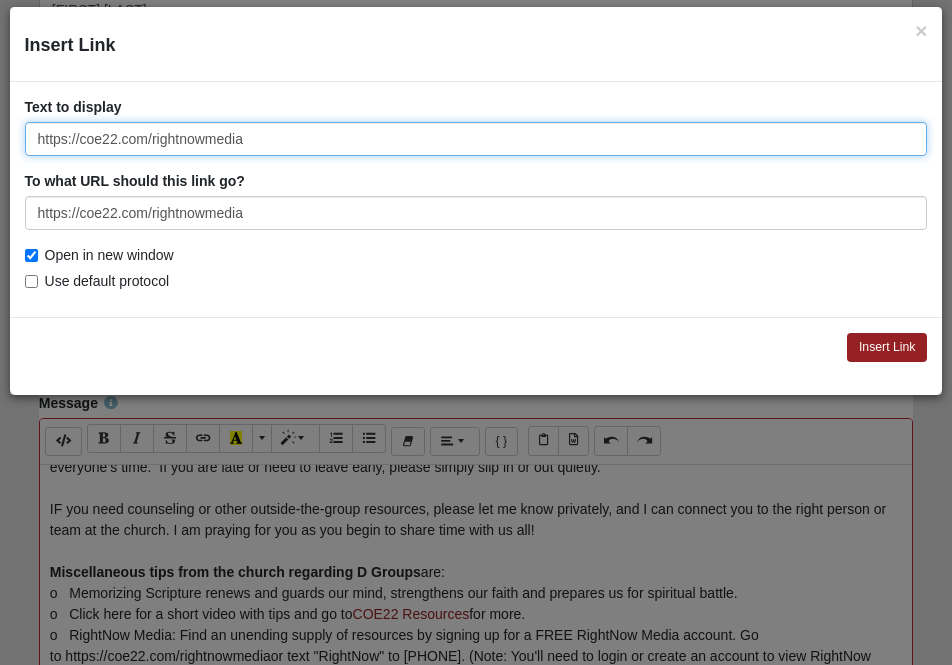 click on "https://coe22.com/rightnowmedia" at bounding box center [476, 139] 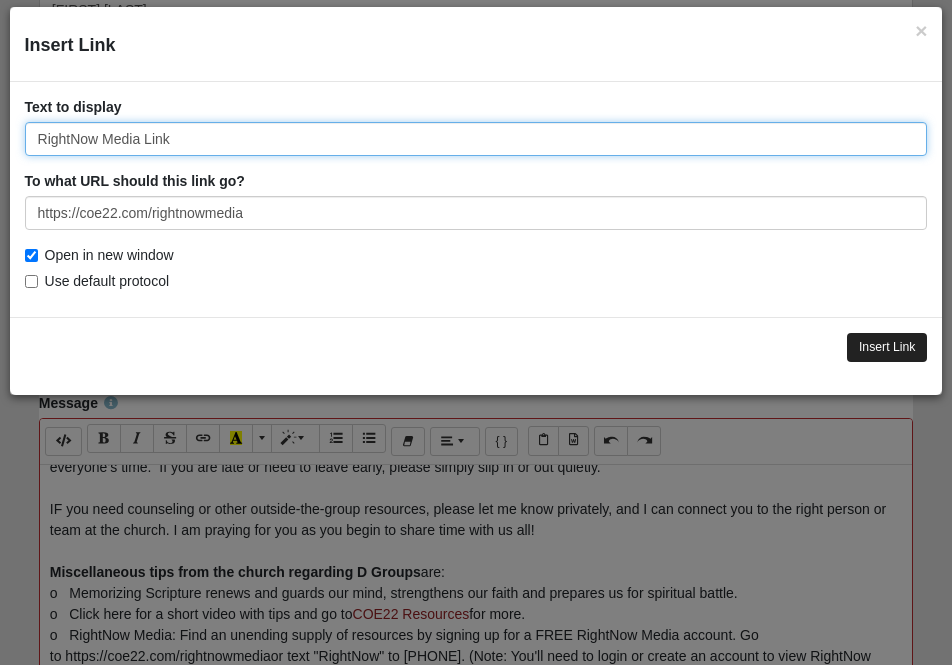type on "RightNow Media Link" 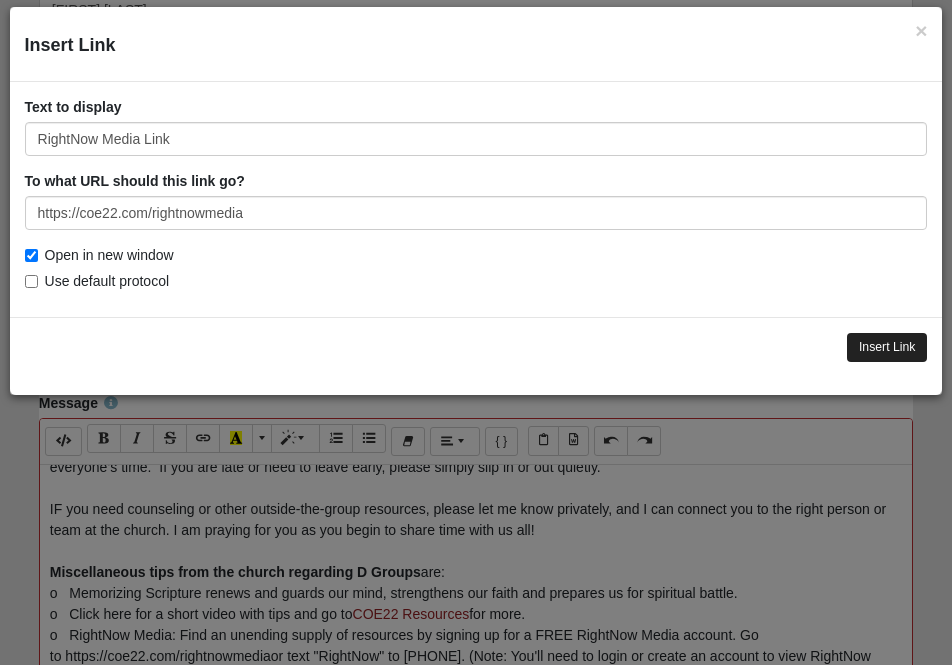 click on "Insert Link" at bounding box center [887, 347] 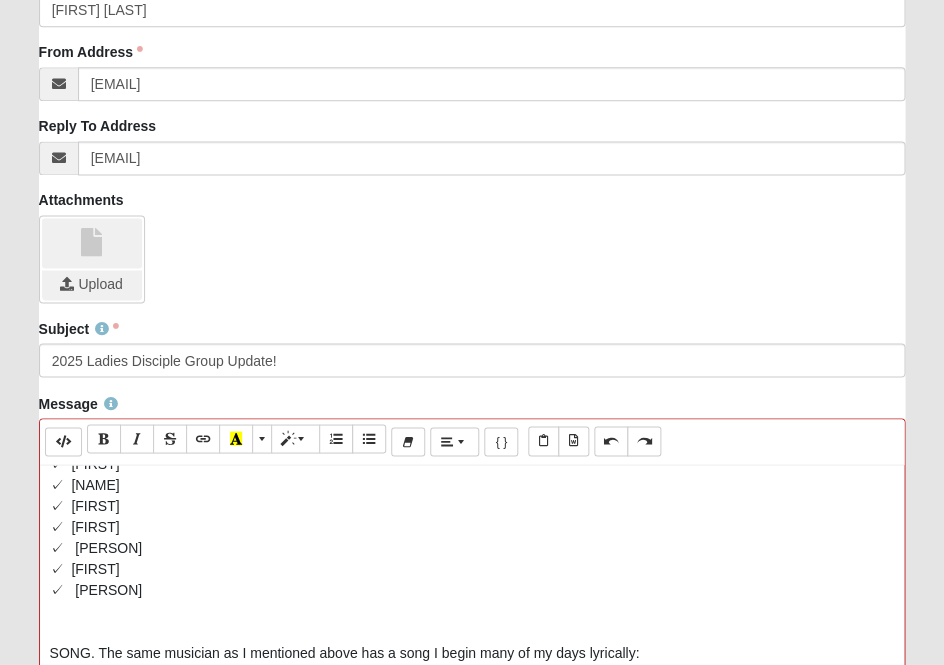 scroll, scrollTop: 1575, scrollLeft: 0, axis: vertical 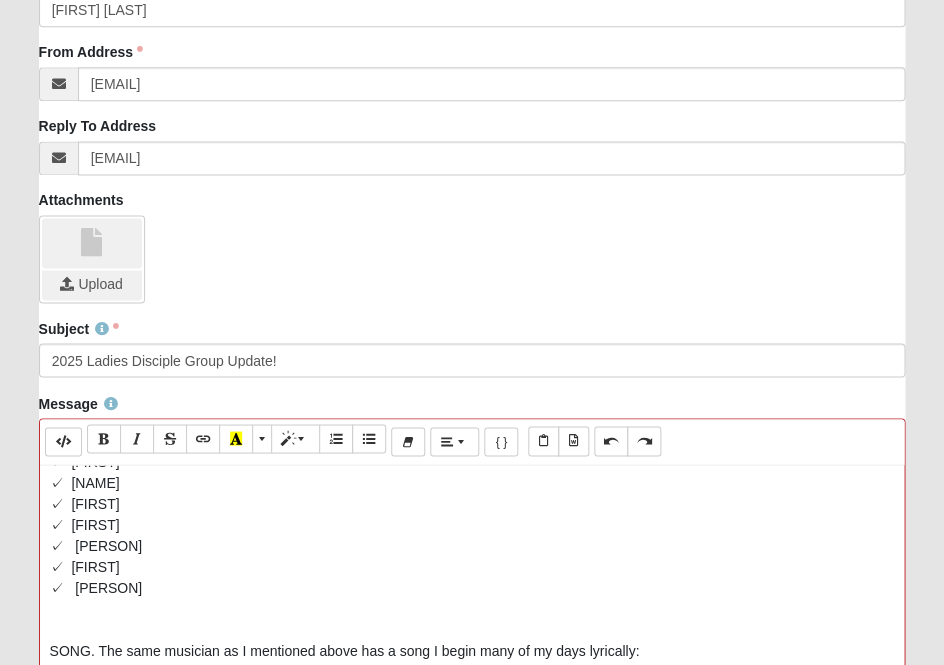 click on "SONG.  The same musician as I mentioned above has a song I begin many of my days lyrically:" at bounding box center (345, 650) 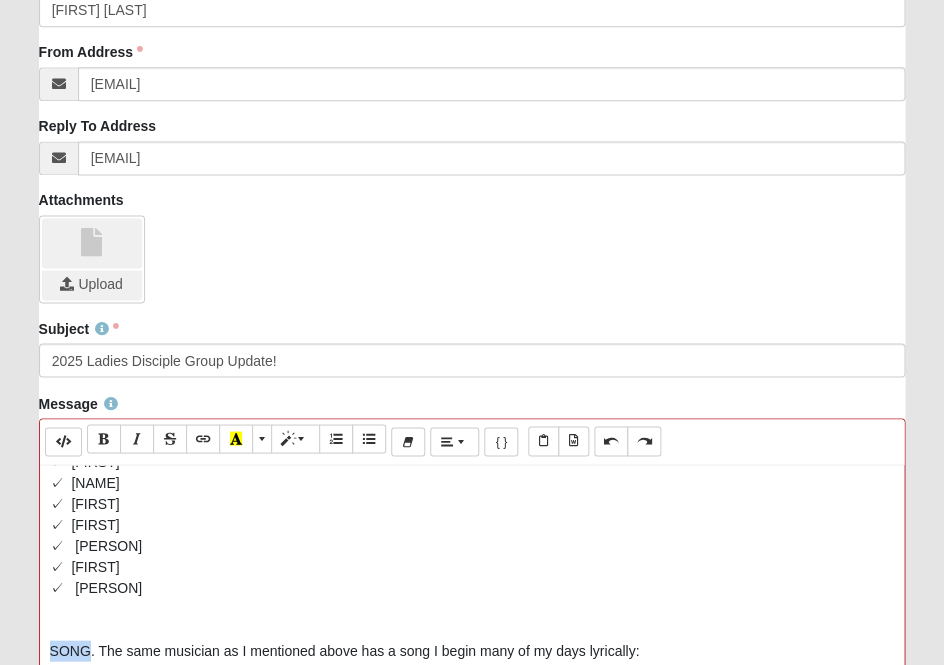 click on "SONG.  The same musician as I mentioned above has a song I begin many of my days lyrically:" at bounding box center [345, 650] 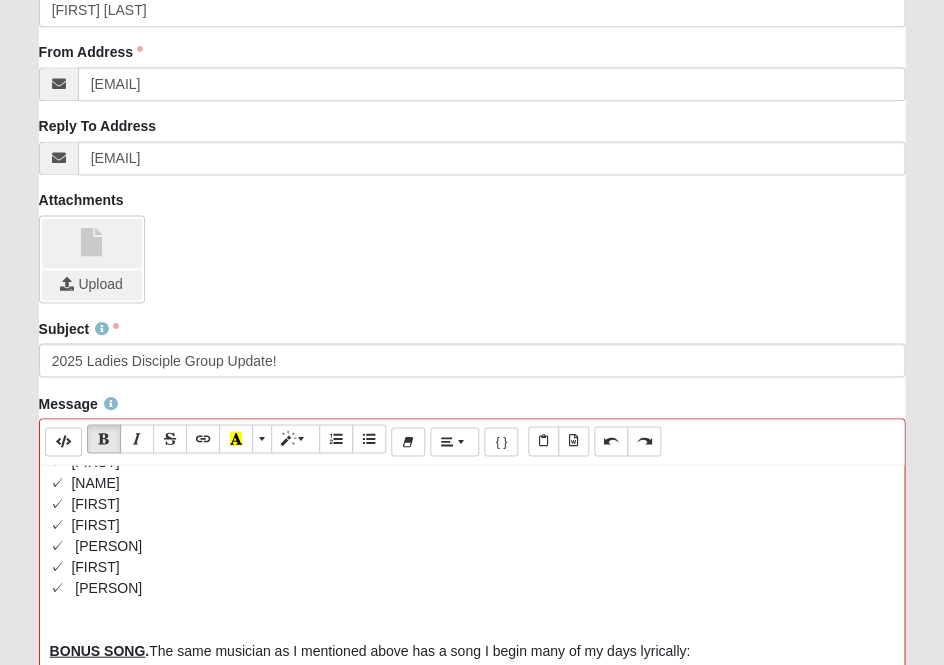 click on "The same musician as I mentioned above has a song I begin many of my days lyrically:" at bounding box center [419, 650] 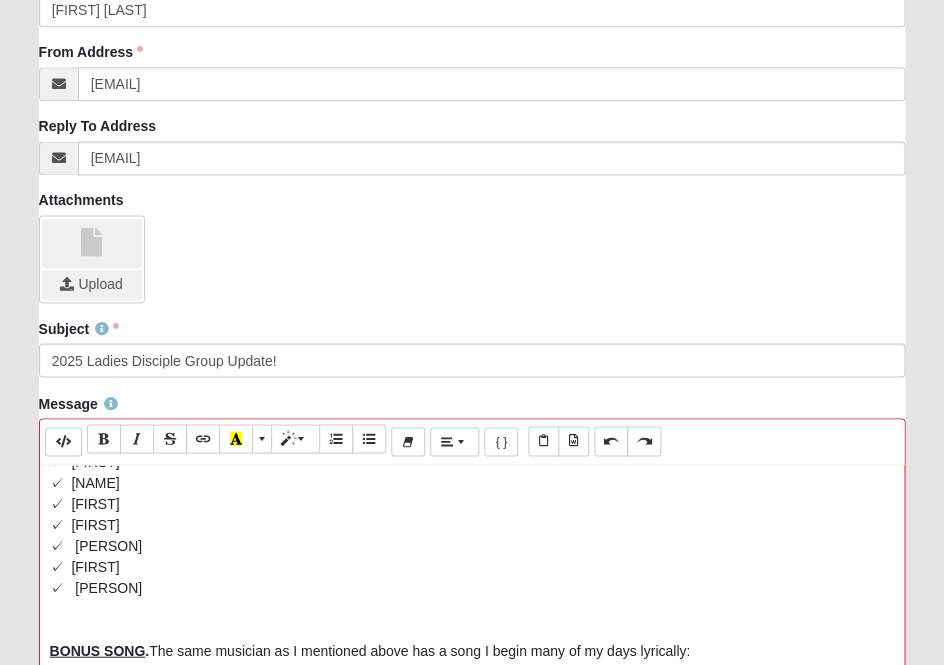 click on "The same musician as I mentioned above has a song I begin many of my days lyrically:" at bounding box center (419, 650) 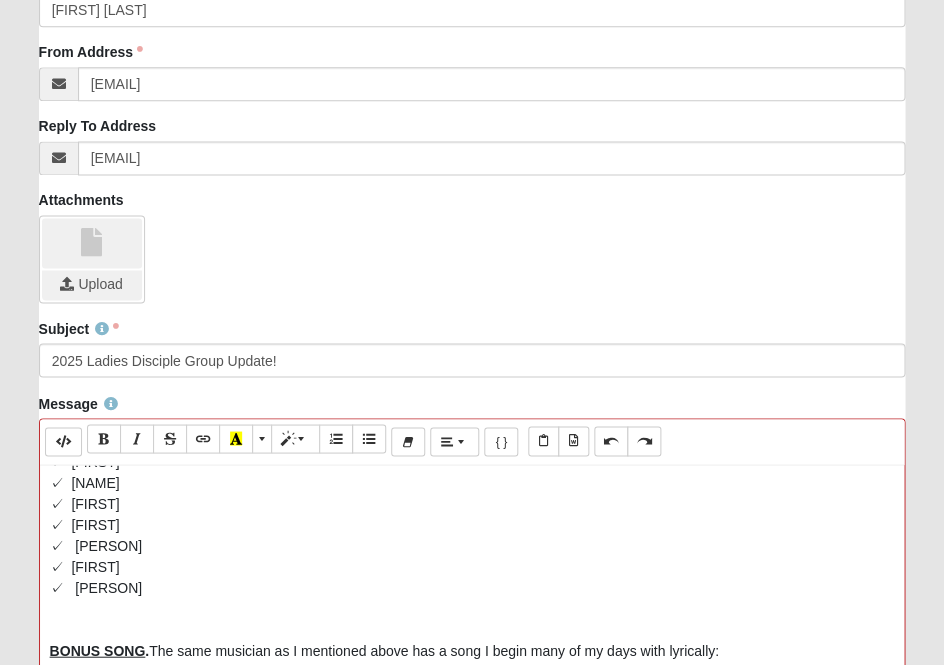 click on "Ladies, good morning!   I'm praying for you in your details this morning, and I hope since we were last together that yours have been less summer-swirly than mine!  I know we each carry a lot in our life roles, and I'm praying that we each are seeking Him as He shows us where we need to surrender more to Him, whether it's a heart thing or a tangible world thing — and that He’s in whatever it is we’re seeking.  (If you want a song about this, check out  I Don't Wanna Go, by [PERSON] .   OUR PLAN .   Please note we will be meeting  Thursdays, 10 am-11:15 am starting August 28 !  I'm going to block it out on my calendar, and I hope you do the same so we can prioritize consistency in our meeting (except  we will skip 9/11/2025 ).   Please also join me in praying for this upcoming season!  To start the new meeting season well, please read our group’s official 2025 Welcome and Guidelines: _____________________________ Welcome   to Our Disciple Group!           OUR PURPOSE ." at bounding box center [472, 765] 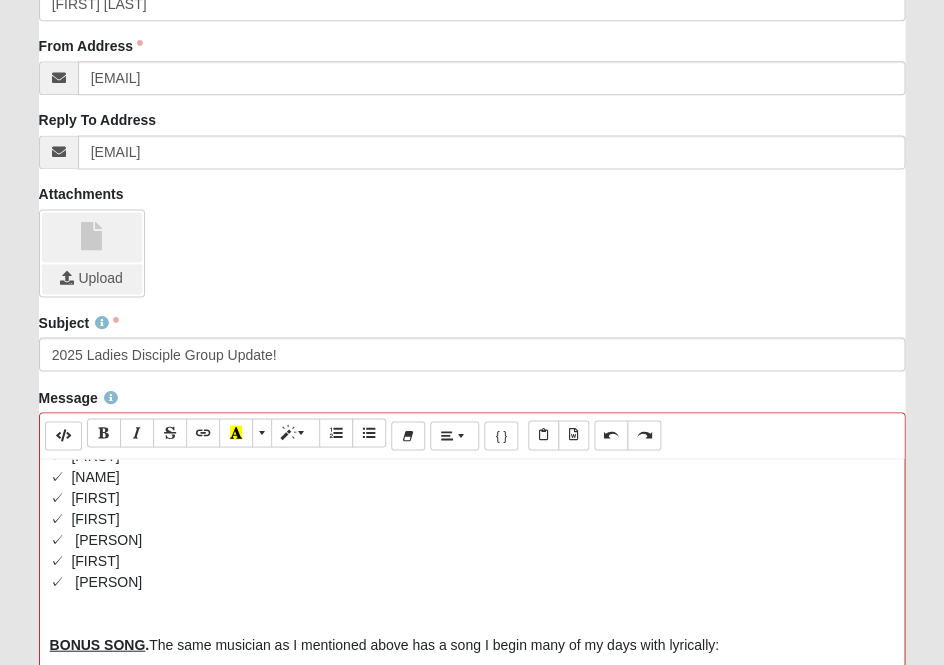 scroll, scrollTop: 528, scrollLeft: 0, axis: vertical 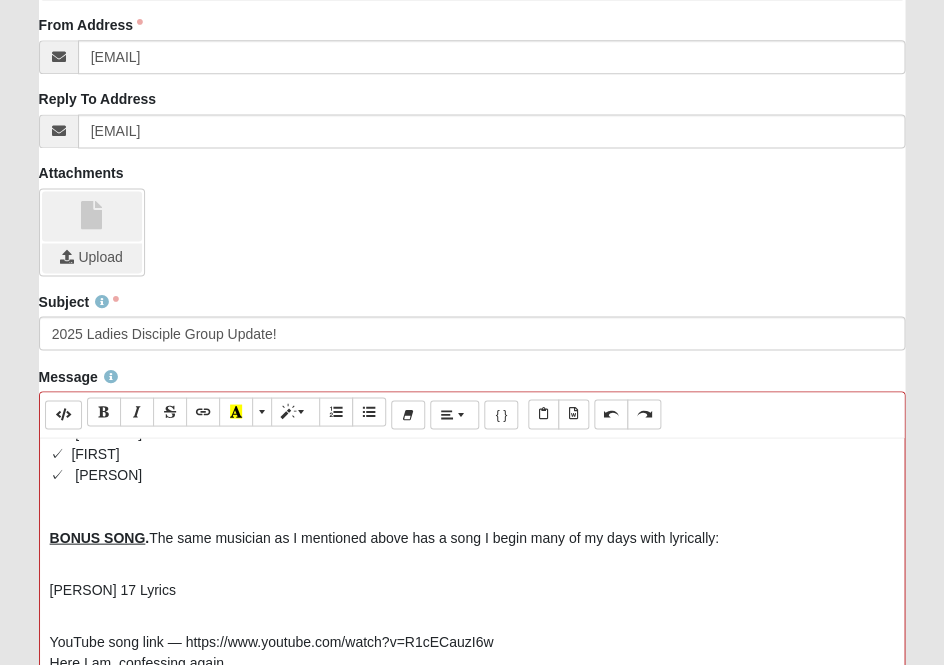 click on "[PERSON] 17 Lyrics" at bounding box center (113, 589) 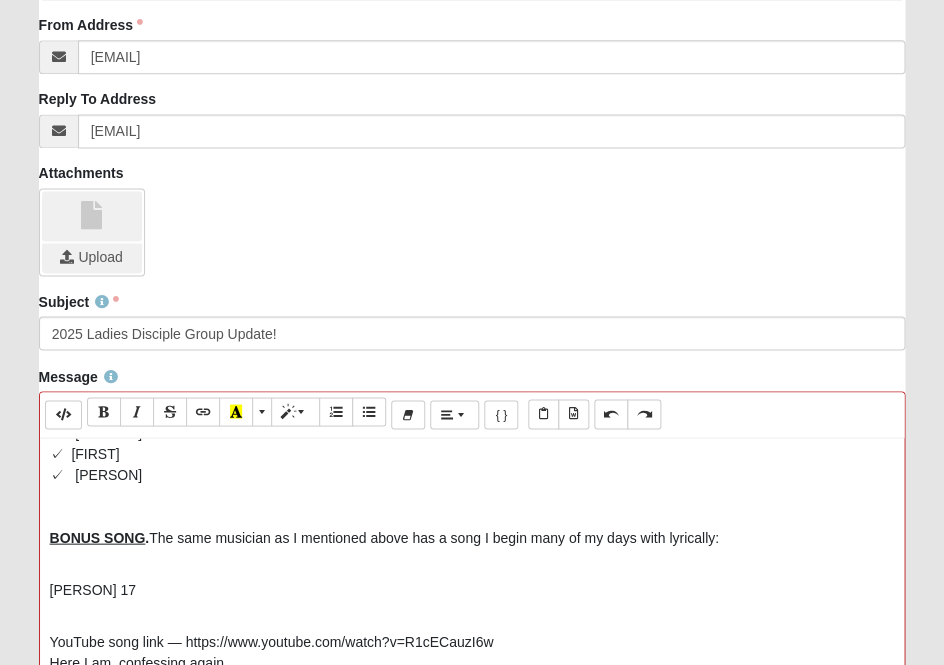 click on "YouTube song link — https://www.youtube.com/watch?v=R1cECauzI6w" at bounding box center [272, 641] 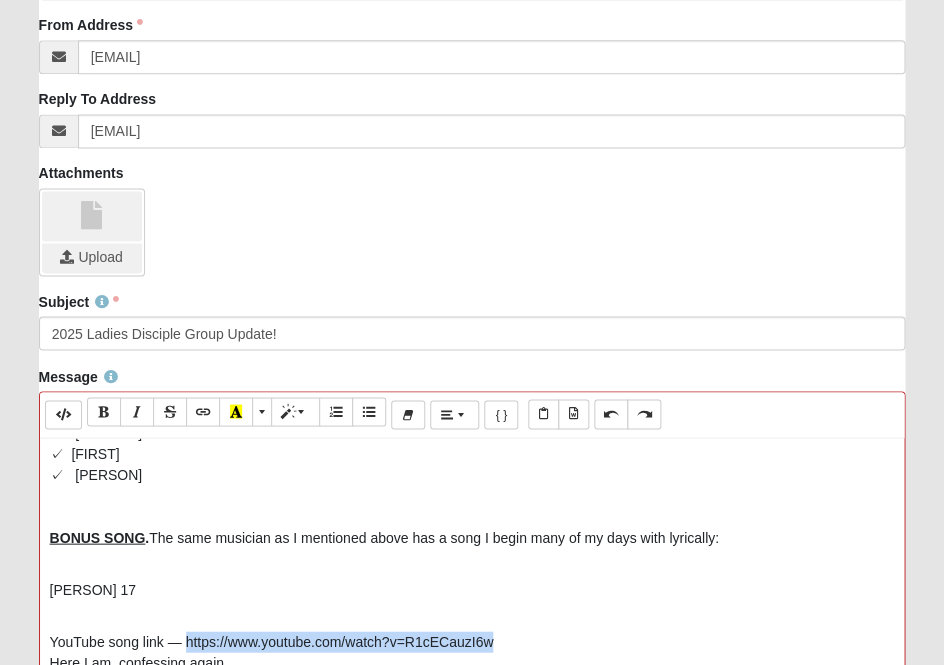 click on "YouTube song link — https://www.youtube.com/watch?v=R1cECauzI6w Here I am, confessing again I know I've let You down I've said it a thousand times Never again starts now I've slept through so many days I've wasted so much time Can't solve it with a song Can't fix it with a rhyme So I'll try To be honest with myself Again But I can feel just so uncomfortable in my skin No, You told me that You love me But I don't remember when Oh-oh-oh-oh Feel like I was so much wiser when I was 17 Saw the world in just two shades Didn't stand in the in-between If the man I was back then saw who I am right now Wonder if he'd be disappointed in how he would turn out So I'll try To be honest with myself Again But I can feel just so uncomfortable in my skin No, You told me that You love me But I don't remember when Oh-oh-oh-oh-oh-oh Oh-oh-oh-oh But I hear You say "Child, stop listening to yourself so much I have made you more than worthy of My love You are fearfully and wonderfully made And that's enough" Whoa-oa-oa-oa" at bounding box center (472, 1177) 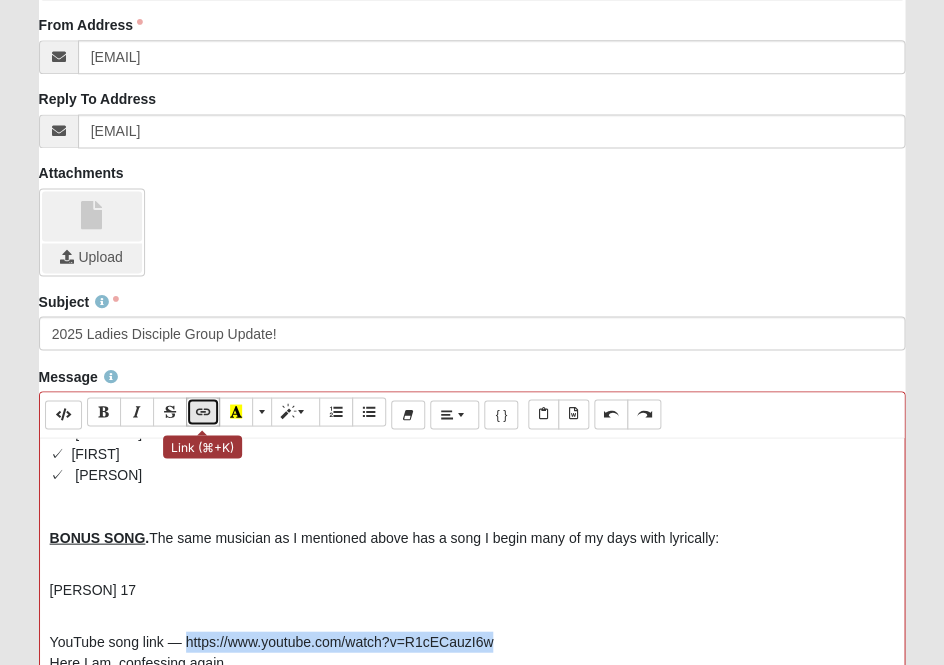 click at bounding box center [203, 411] 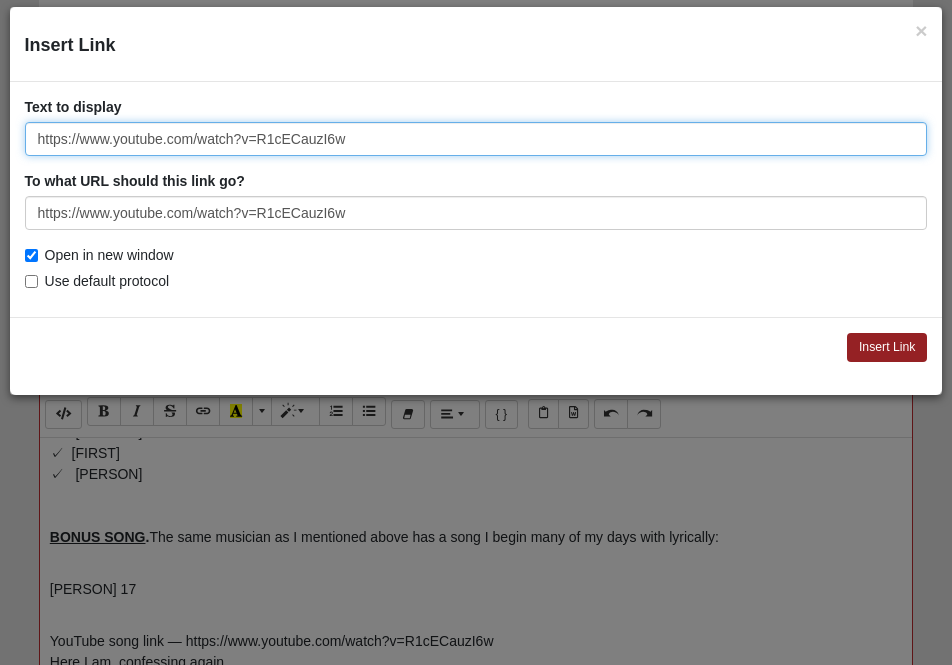 click on "https://www.youtube.com/watch?v=R1cECauzI6w" at bounding box center (476, 139) 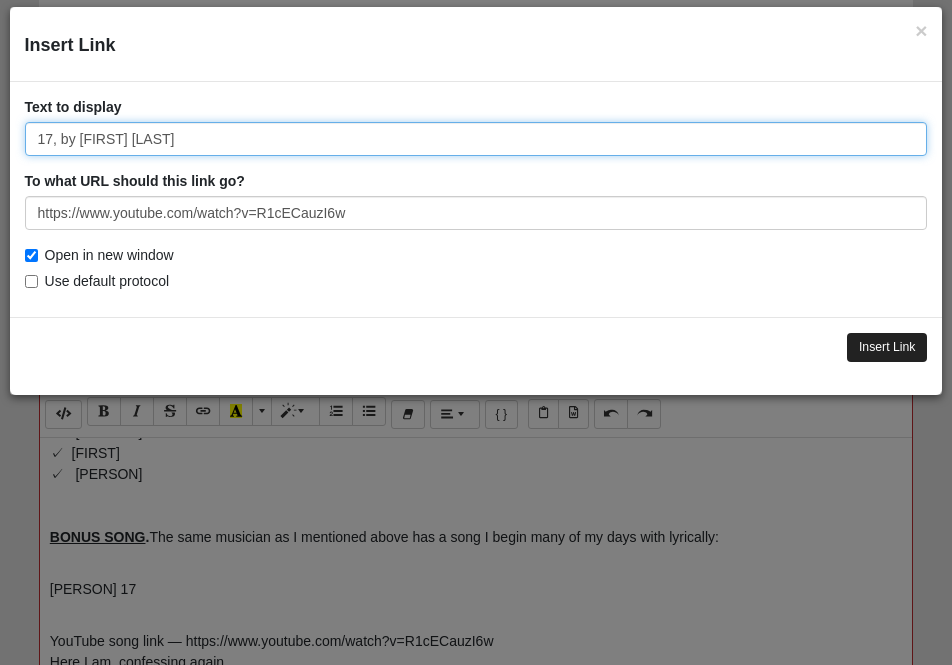 type on "17, by [FIRST] [LAST]" 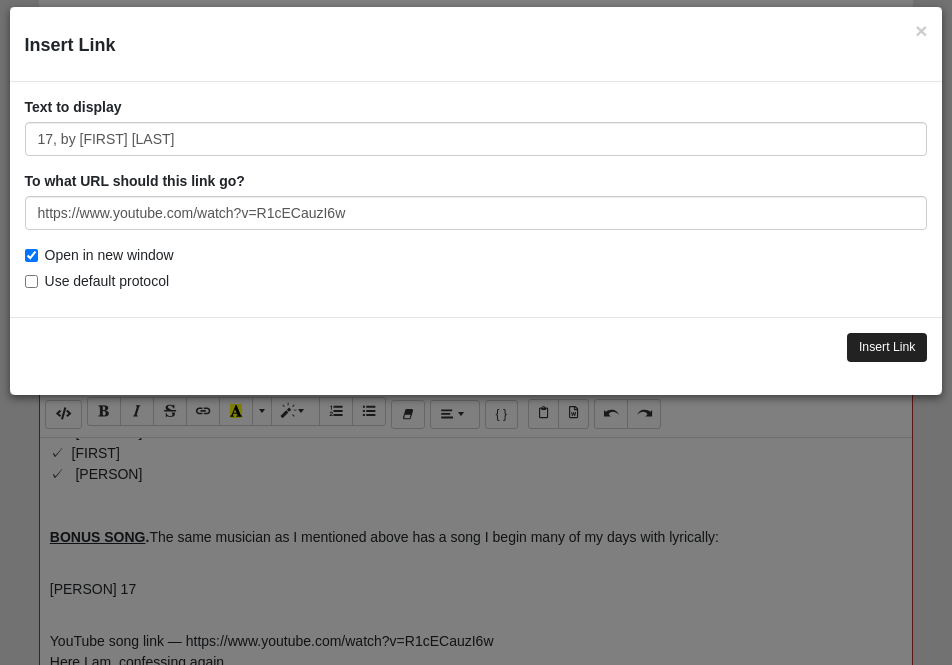 click on "Insert Link" at bounding box center [887, 347] 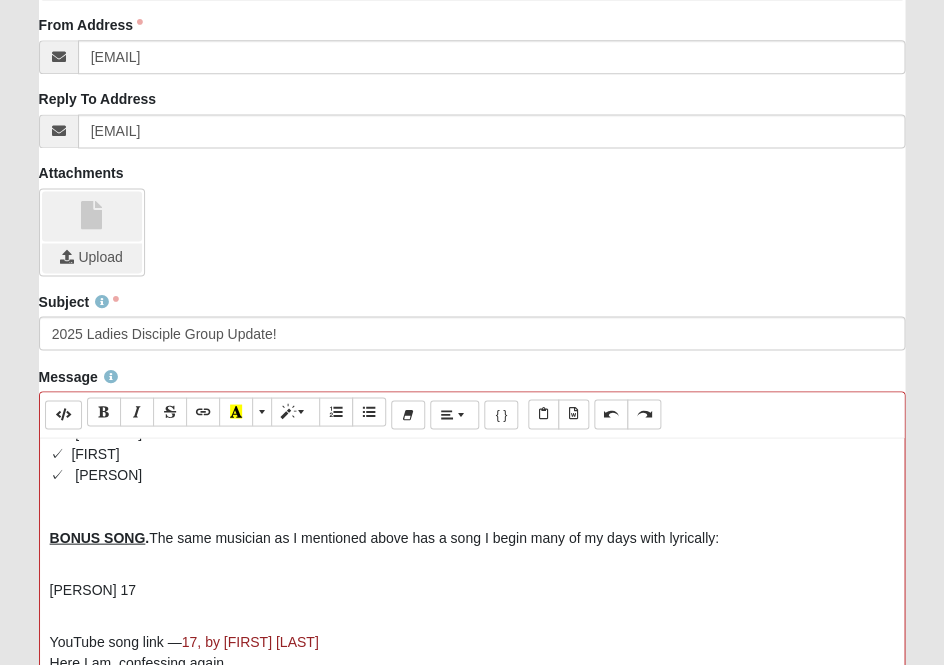 click on "[PERSON] 17" at bounding box center (472, 579) 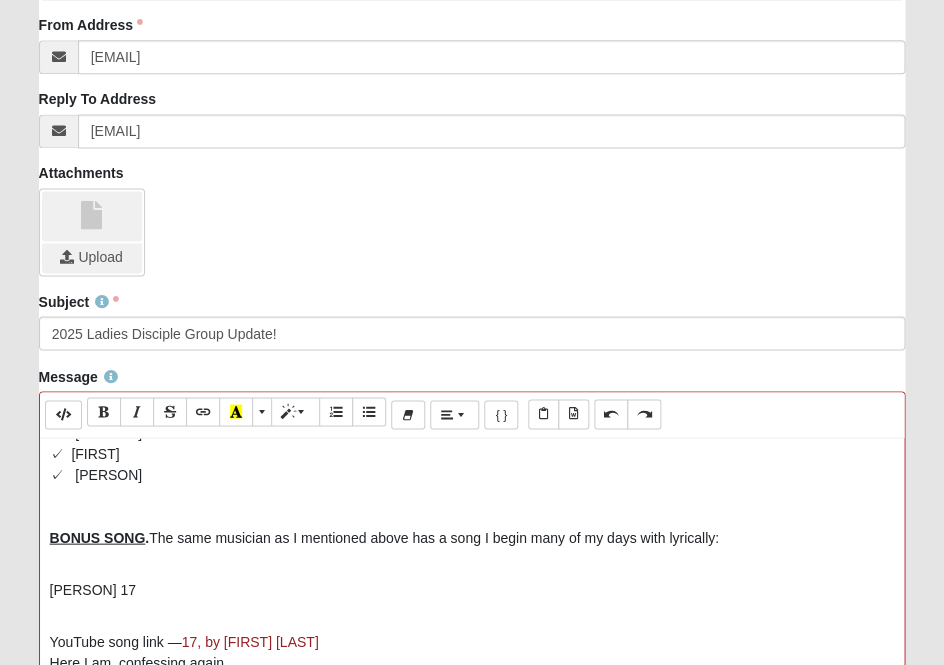 click on "YouTube song link —  17, by [FIRST] [LAST] Here I am, confessing again I know I've let You down I've said it a thousand times Never again starts now I've slept through so many days I've wasted so much time Can't solve it with a song Can't fix it with a rhyme So I'll try To be honest with myself Again But I can feel just so uncomfortable in my skin No, You told me that You love me But I don't remember when Oh-oh-oh-oh Feel like I was so much wiser when I was 17 Saw the world in just two shades Didn't stand in the in-between If the man I was back then saw who I am right now Wonder if he'd be disappointed in how he would turn out So I'll try To be honest with myself Again But I can feel just so uncomfortable in my skin No, You told me that You love me But I don't remember when Oh-oh-oh-oh-oh-oh Oh-oh-oh-oh But I hear You say "Child, stop listening to yourself so much I have made you more than worthy of My love You are fearfully and wonderfully made And that's enough" Whoa-oa-oa-oa "Whoa, child Whoa-oa-oa" at bounding box center (472, 1177) 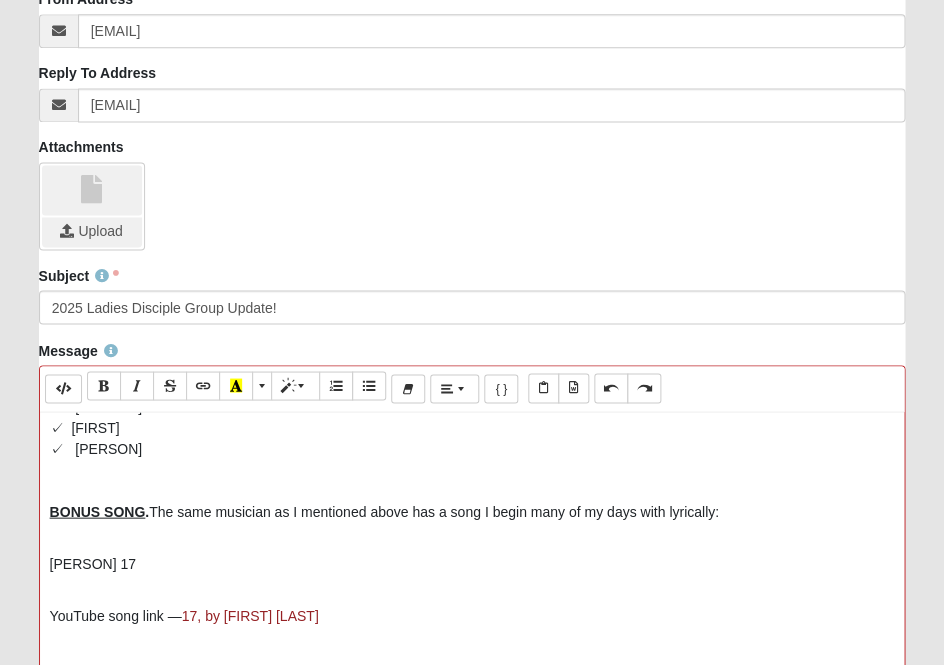 scroll, scrollTop: 575, scrollLeft: 0, axis: vertical 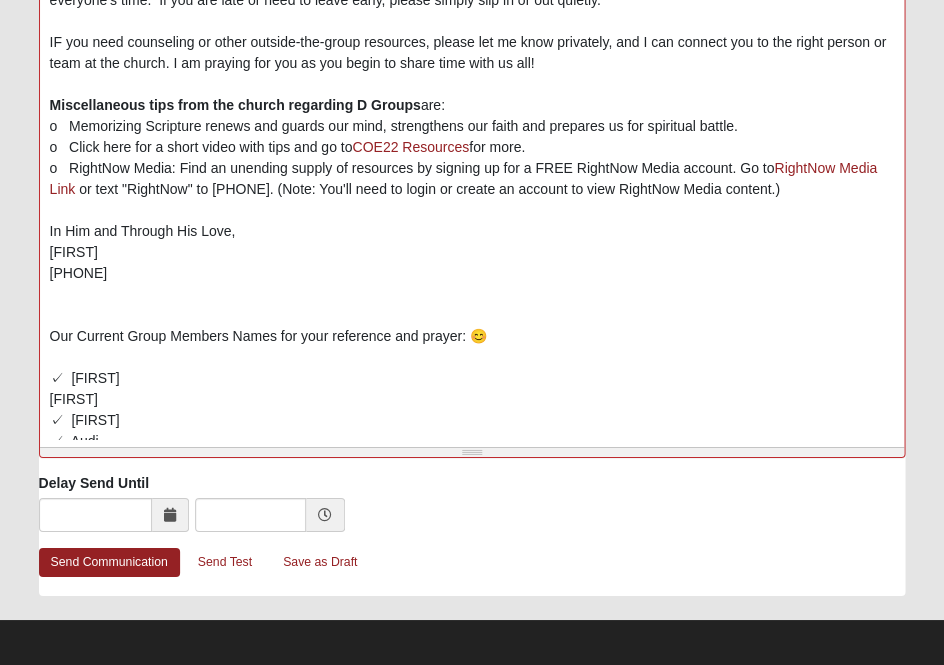 click on "IF you need counseling or other outside-the-group resources, please let me know privately, and I can connect you to the right person or team at the church. I am praying for you as you begin to share time with us all!" at bounding box center [468, 52] 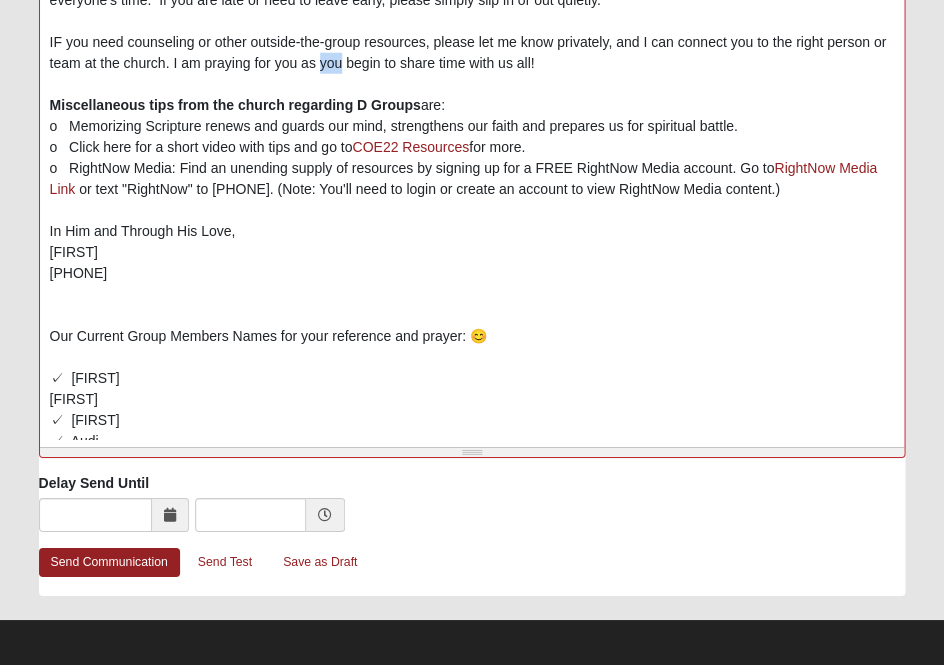 click on "IF you need counseling or other outside-the-group resources, please let me know privately, and I can connect you to the right person or team at the church. I am praying for you as you begin to share time with us all!" at bounding box center (468, 52) 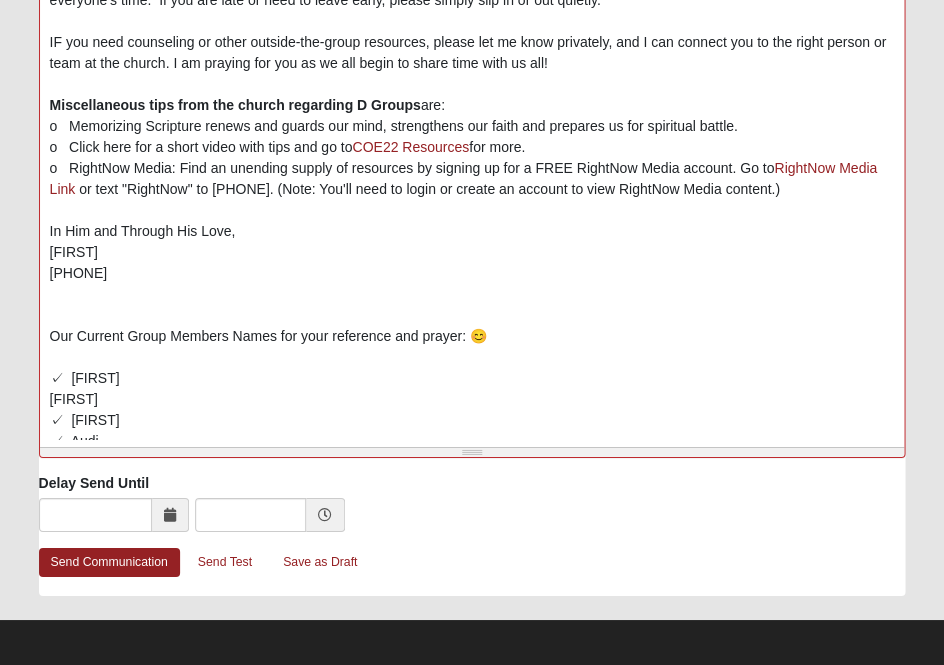 click on "IF you need counseling or other outside-the-group resources, please let me know privately, and I can connect you to the right person or team at the church. I am praying for you as we all begin to share time with us all!" at bounding box center (468, 52) 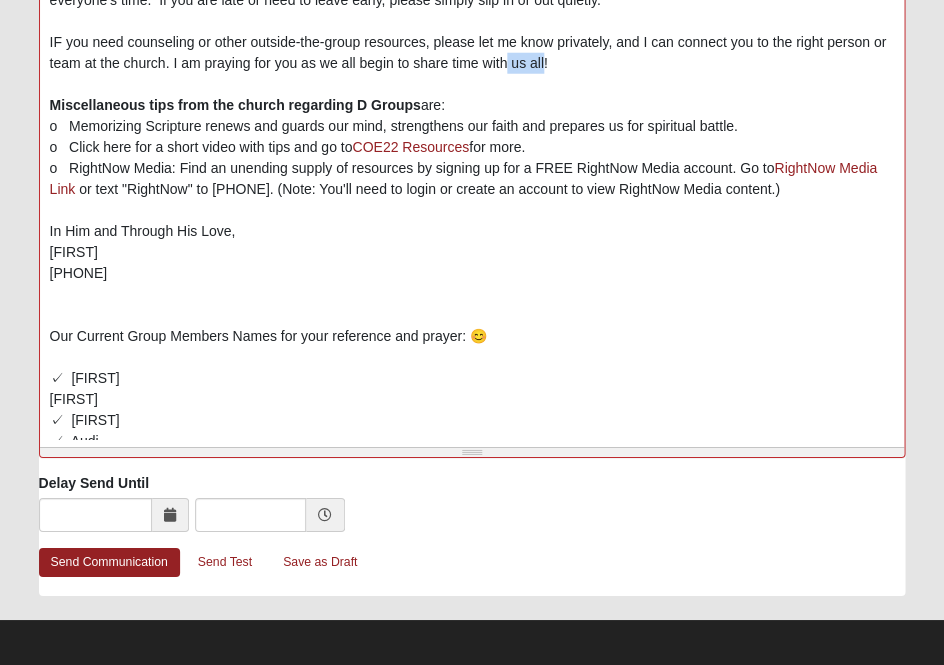 drag, startPoint x: 522, startPoint y: 35, endPoint x: 557, endPoint y: 36, distance: 35.014282 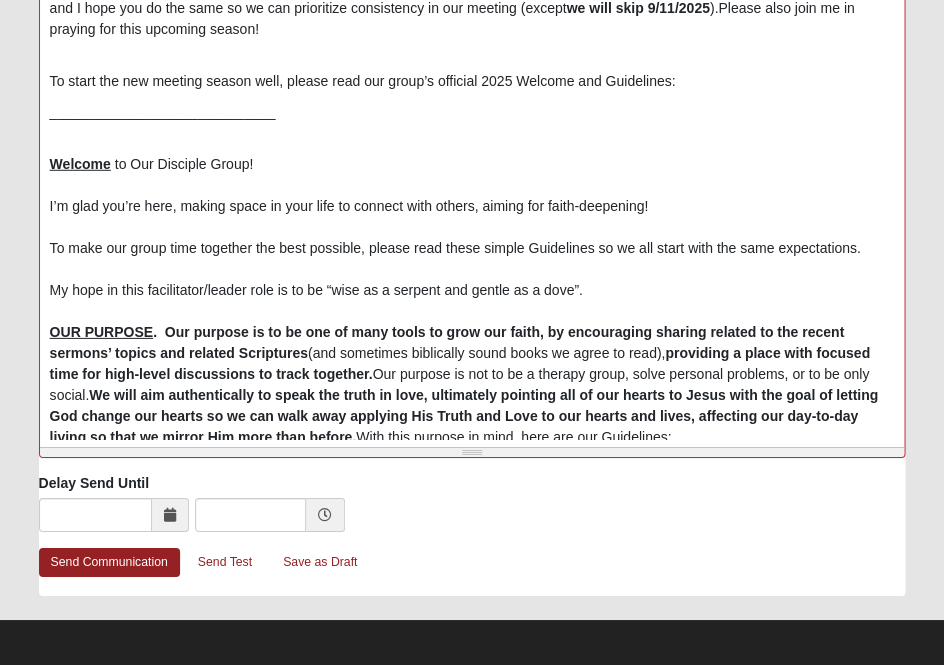 scroll, scrollTop: 0, scrollLeft: 0, axis: both 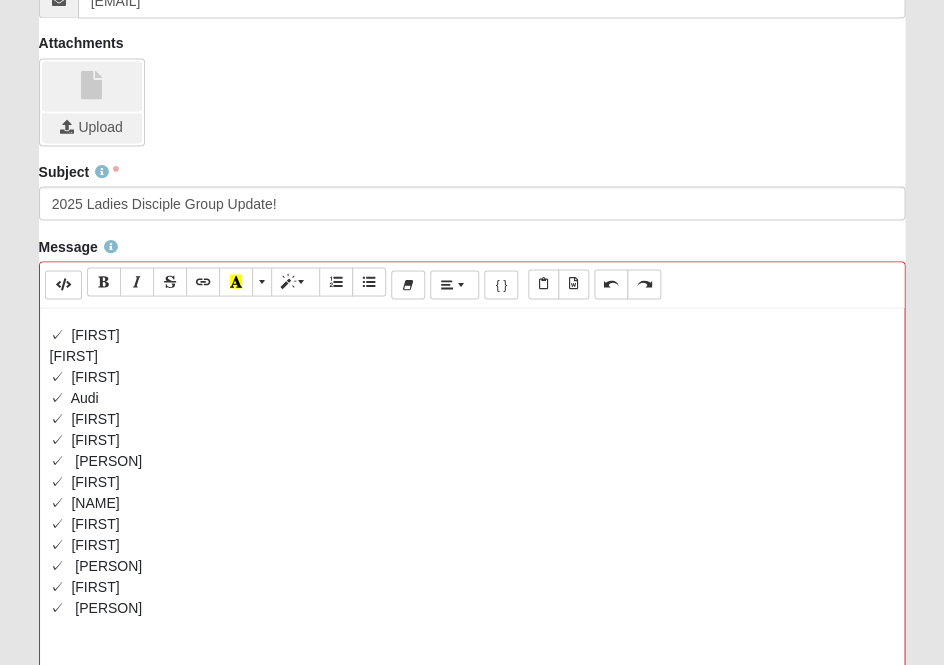 click on "✓  [FIRST]" at bounding box center (85, 544) 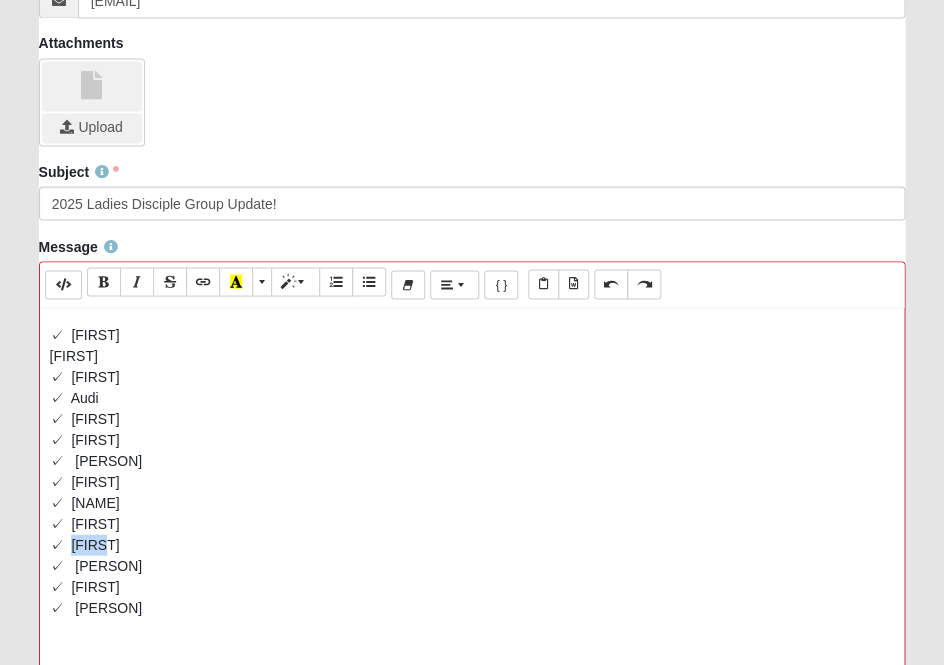 click on "✓  [FIRST]" at bounding box center (85, 544) 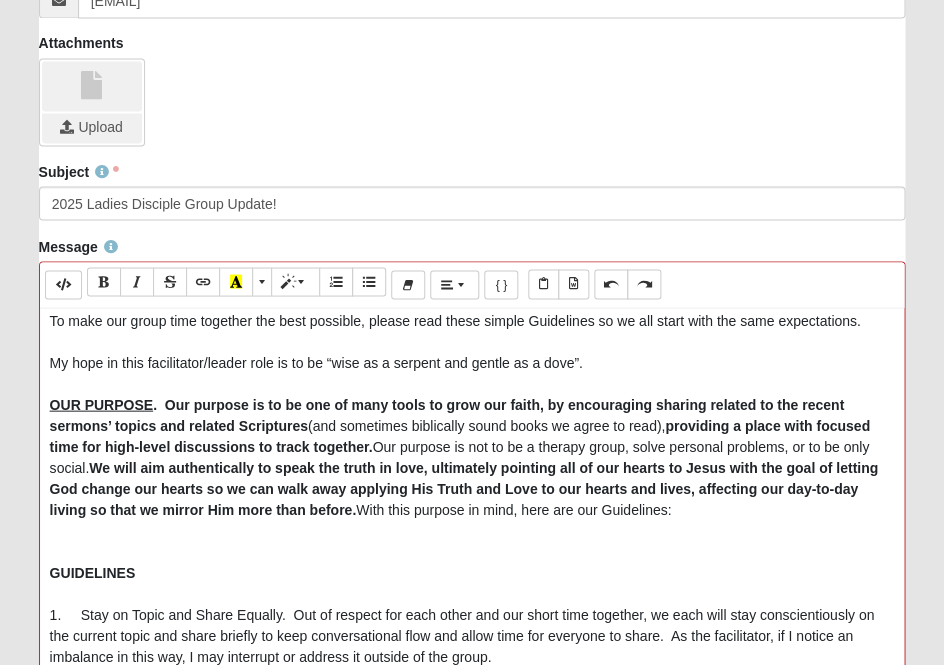 scroll, scrollTop: 0, scrollLeft: 0, axis: both 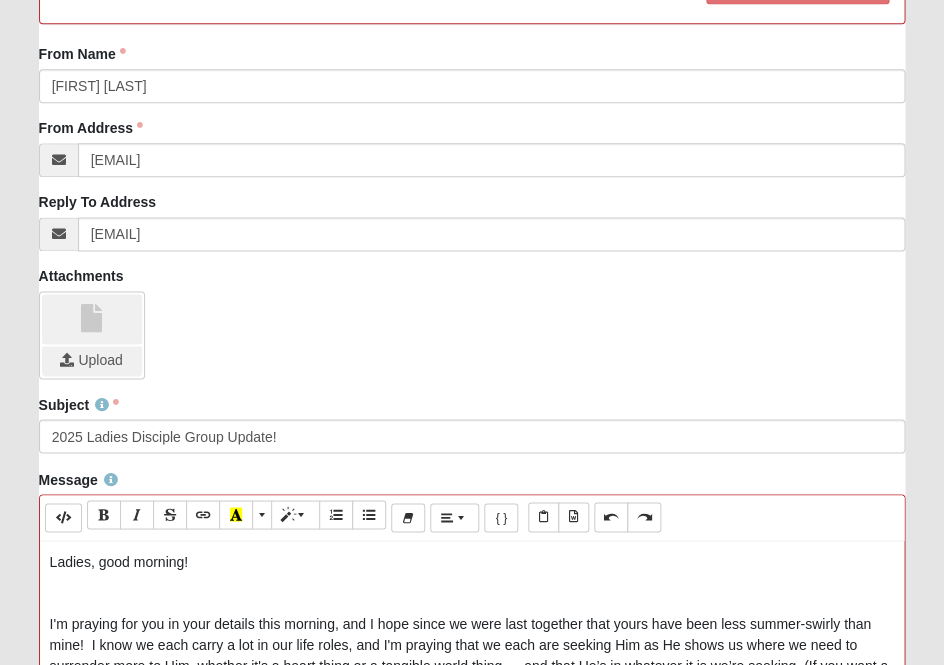 click on "Ladies, good morning!" at bounding box center (119, 561) 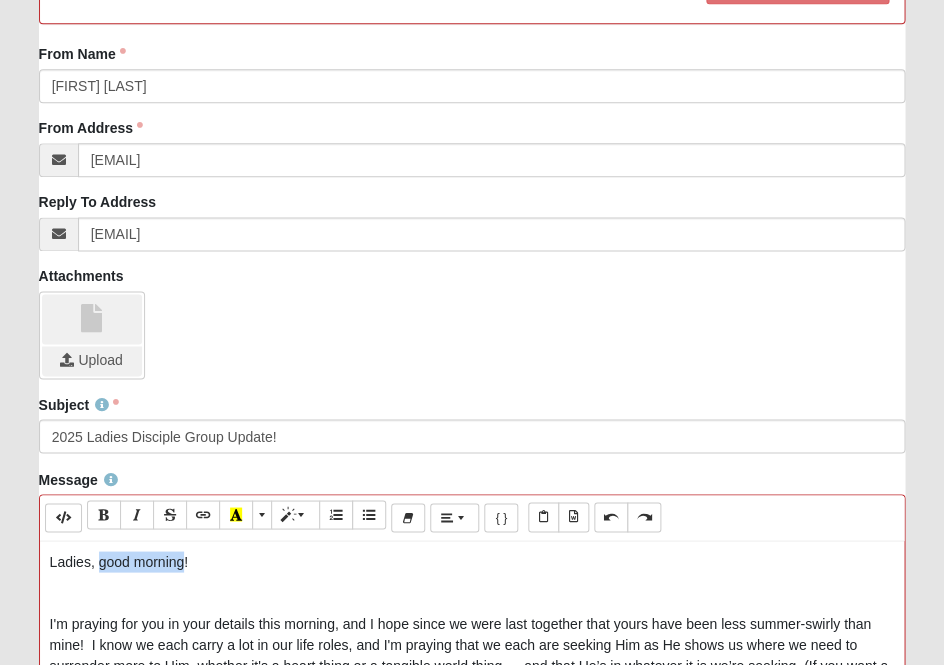 drag, startPoint x: 113, startPoint y: 558, endPoint x: 161, endPoint y: 559, distance: 48.010414 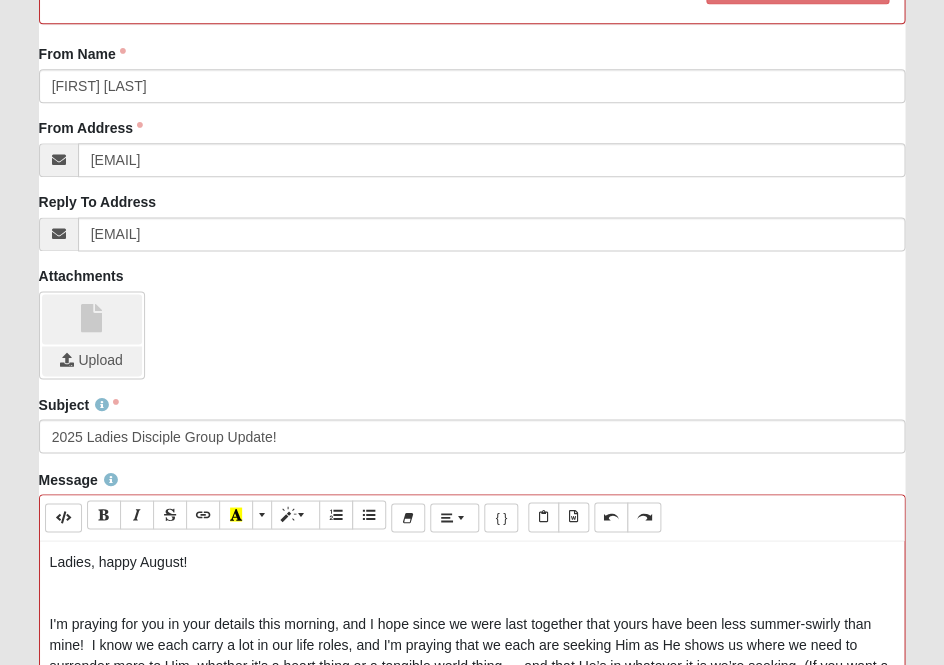 click on "I'm praying for you in your details this morning, and I hope since we were last together that yours have been less summer-swirly than mine!  I know we each carry a lot in our life roles, and I'm praying that we each are seeking Him as He shows us where we need to surrender more to Him, whether it's a heart thing or a tangible world thing — and that He’s in whatever it is we’re seeking.  (If you want a song about this, check out" at bounding box center [469, 654] 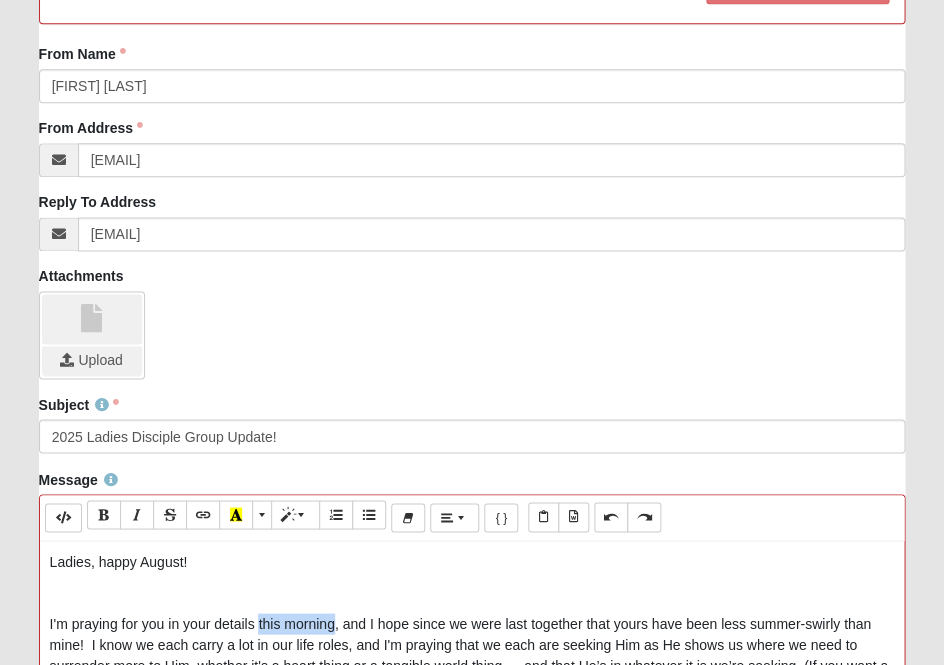 drag, startPoint x: 269, startPoint y: 614, endPoint x: 299, endPoint y: 617, distance: 30.149628 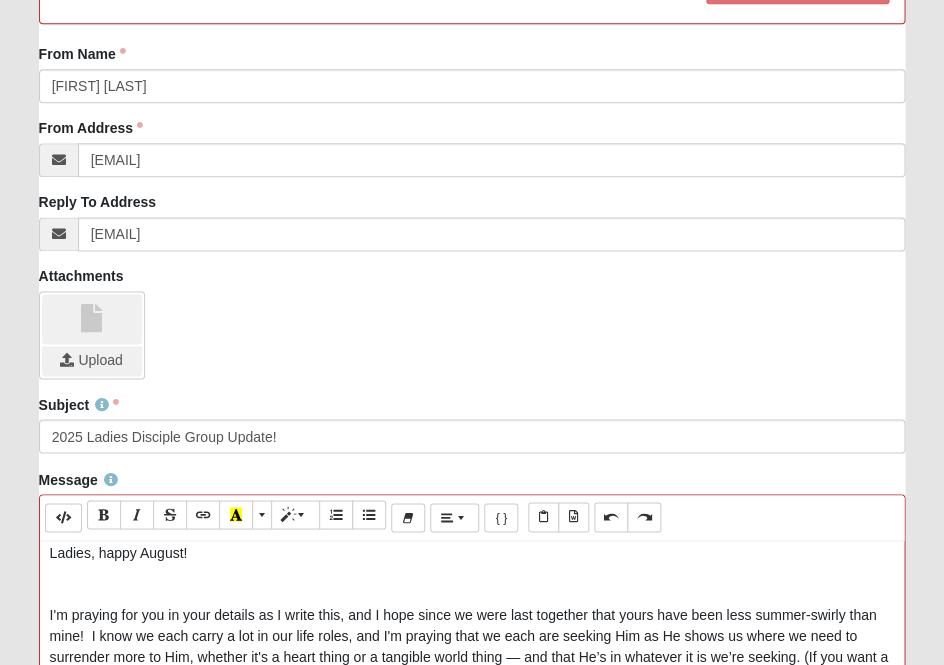scroll, scrollTop: 12, scrollLeft: 0, axis: vertical 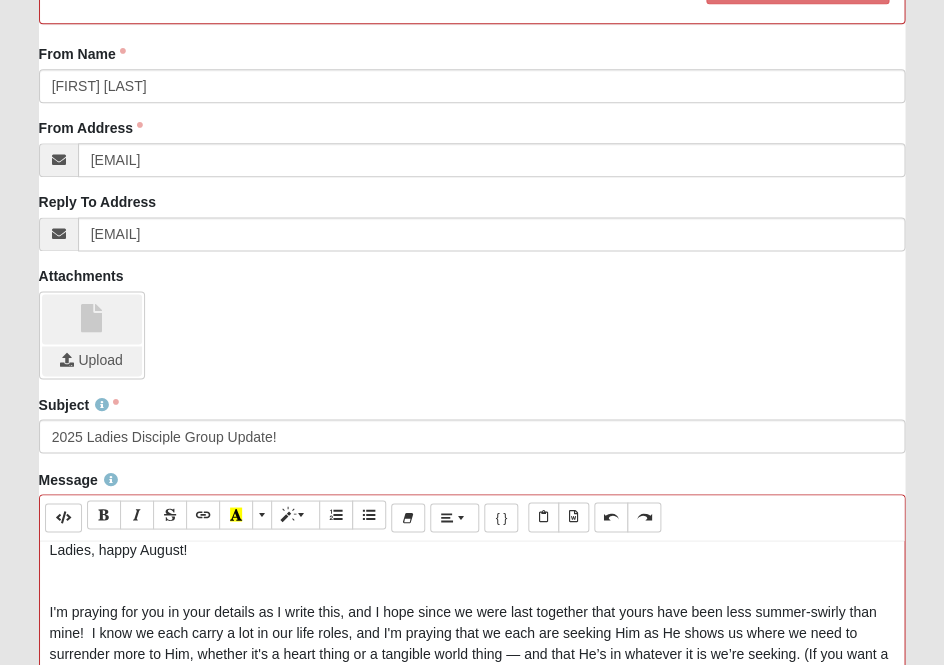 click on "I'm praying for you in your details as I write this, and I hope since we were last together that yours have been less summer-swirly than mine!  I know we each carry a lot in our life roles, and I'm praying that we each are seeking Him as He shows us where we need to surrender more to Him, whether it's a heart thing or a tangible world thing — and that He’s in whatever it is we’re seeking.  (If you want a song about this, check out  I Don't Wanna Go, by [PERSON] ." at bounding box center [472, 643] 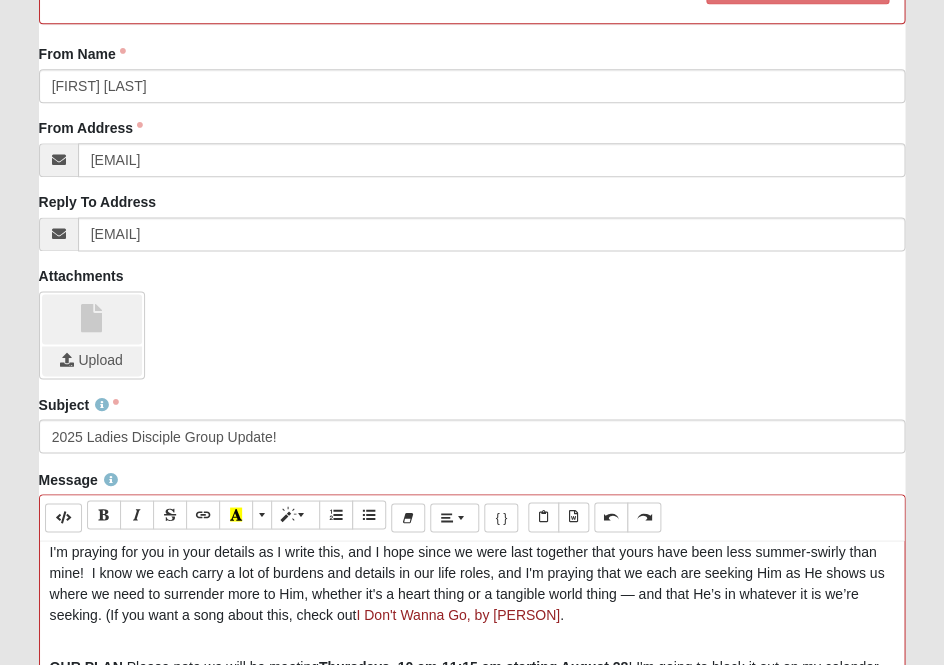 scroll, scrollTop: 74, scrollLeft: 0, axis: vertical 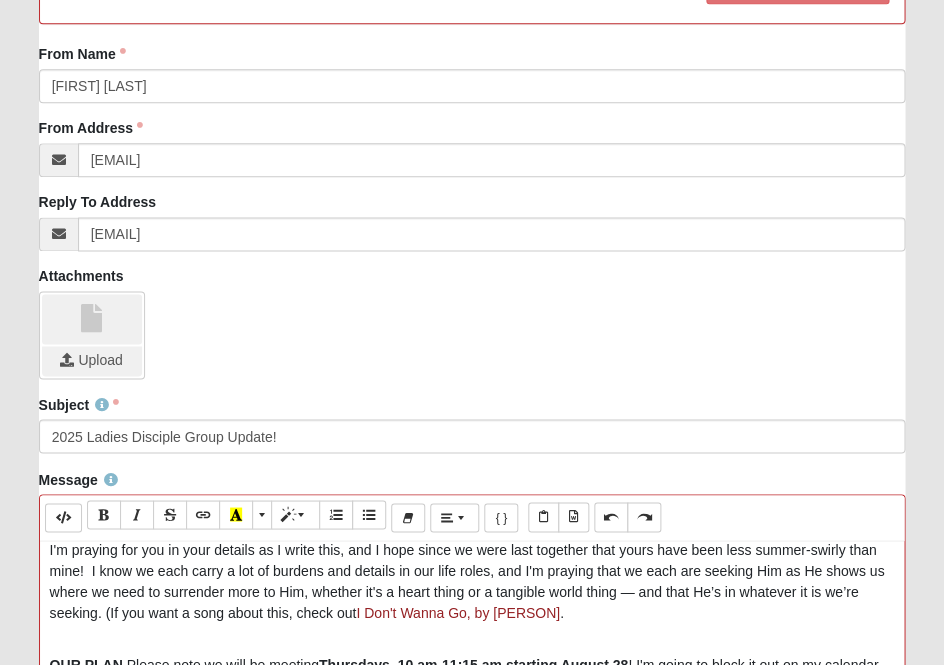 click on "I'm praying for you in your details as I write this, and I hope since we were last together that yours have been less summer-swirly than mine!  I know we each carry a lot of burdens and details in our life roles, and I'm praying that we each are seeking Him as He shows us where we need to surrender more to Him, whether it's a heart thing or a tangible world thing — and that He’s in whatever it is we’re seeking.  (If you want a song about this, check out  I Don't Wanna Go, by [FIRST] [LAST] ." at bounding box center [472, 581] 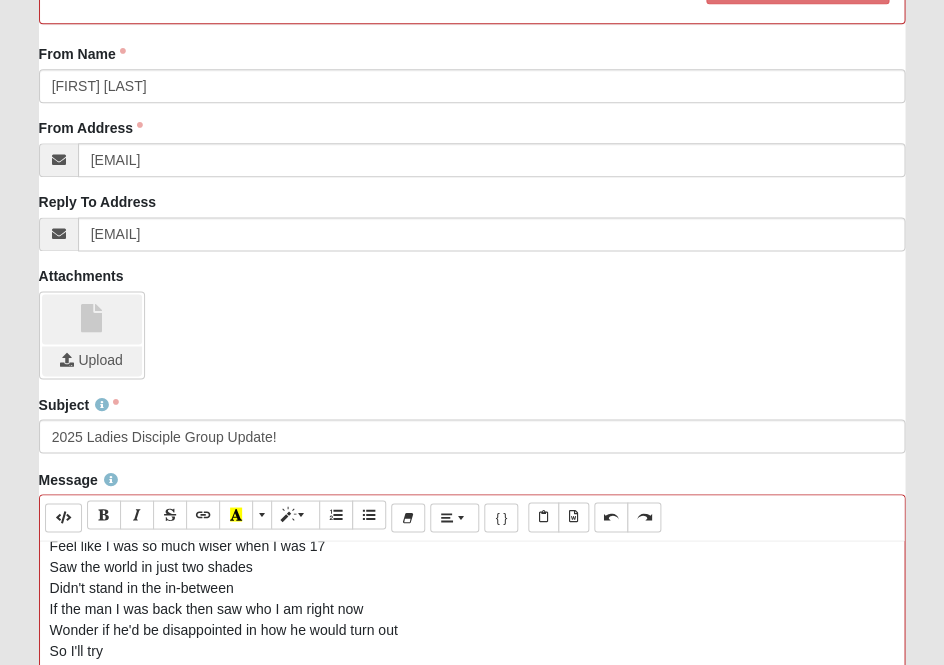 scroll, scrollTop: 2390, scrollLeft: 0, axis: vertical 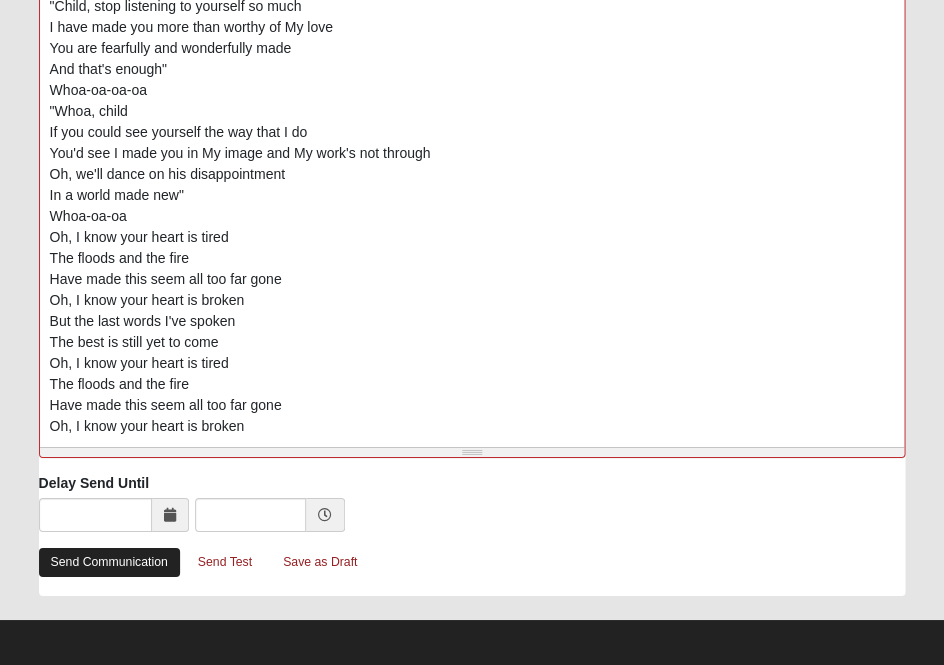 click on "Send Communication" at bounding box center [109, 562] 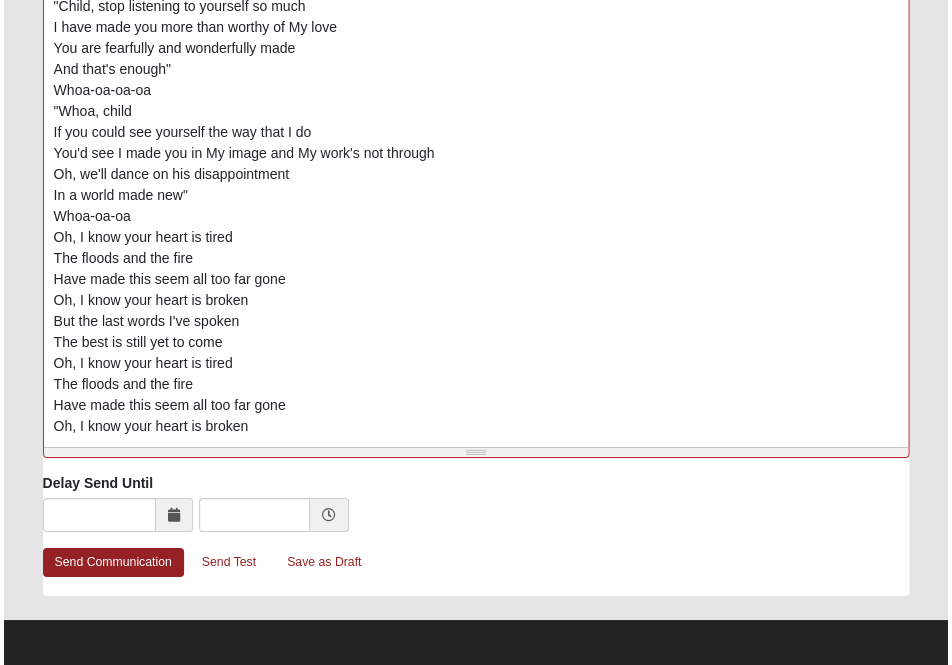 scroll, scrollTop: 0, scrollLeft: 0, axis: both 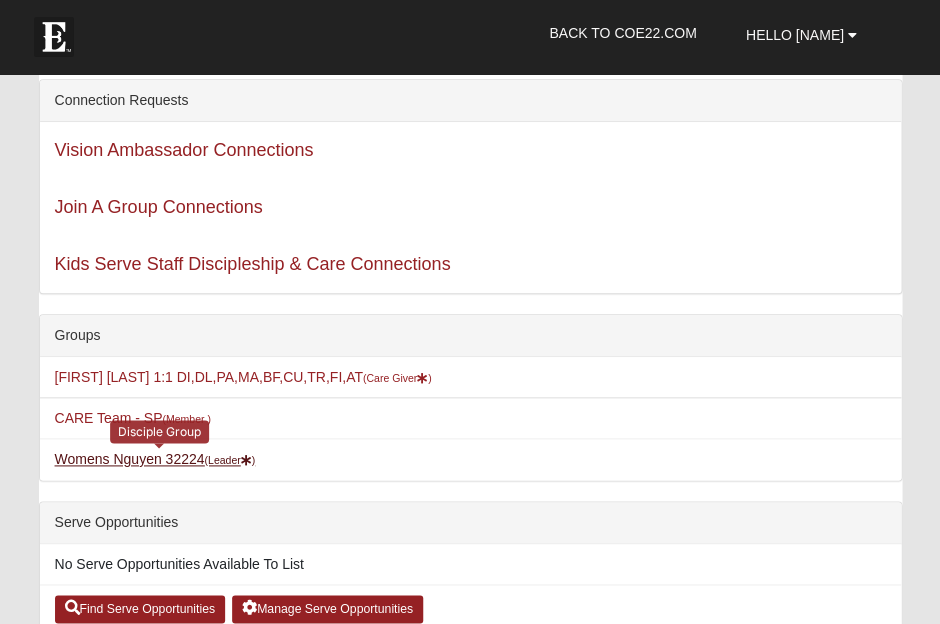 click on "Womens Nguyen 32224  (Leader
)" at bounding box center (155, 459) 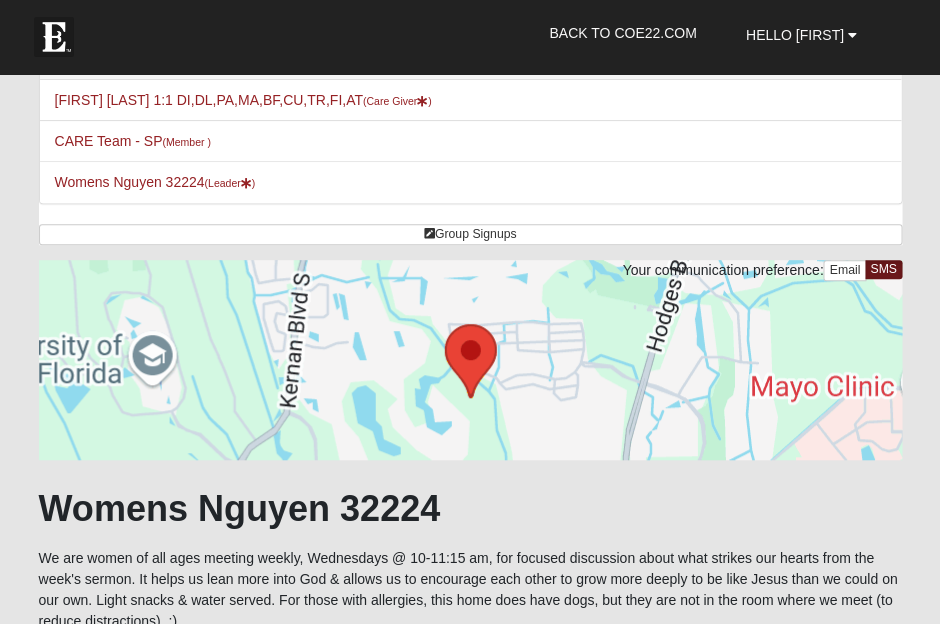scroll, scrollTop: 96, scrollLeft: 0, axis: vertical 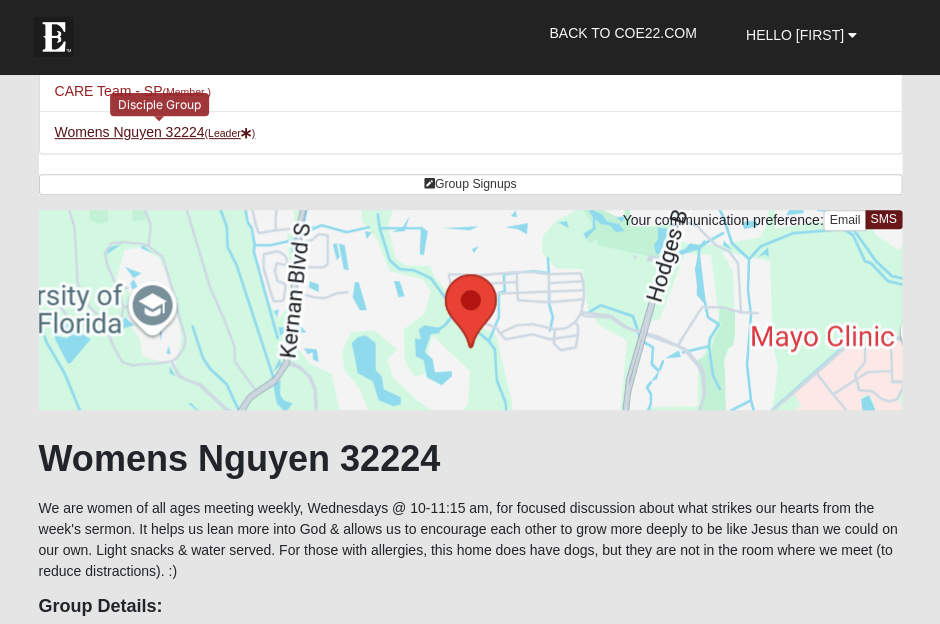 click on "[FIRST] [LAST] [POSTAL_CODE]  (Leader
)" at bounding box center (155, 132) 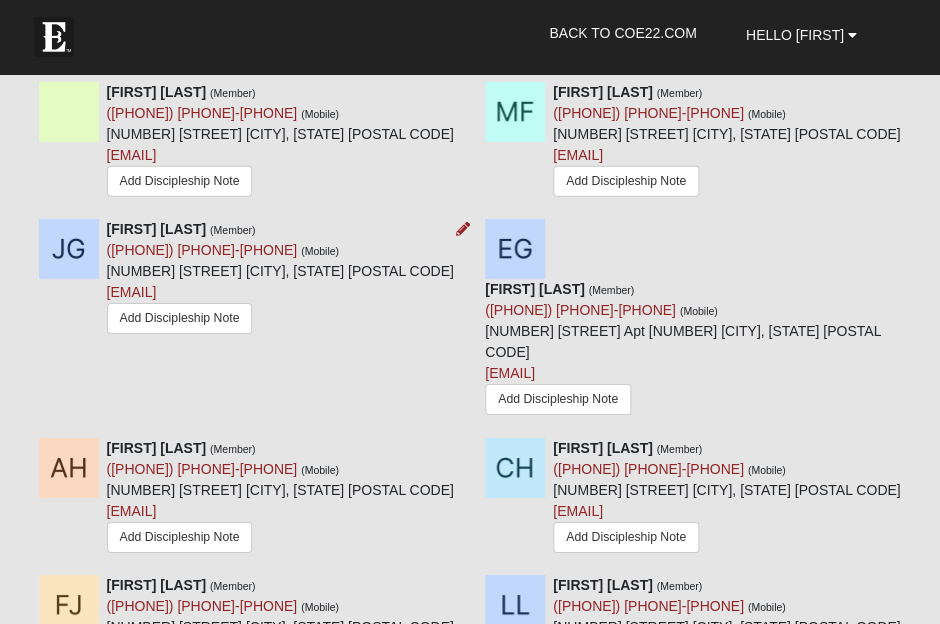 scroll, scrollTop: 1363, scrollLeft: 0, axis: vertical 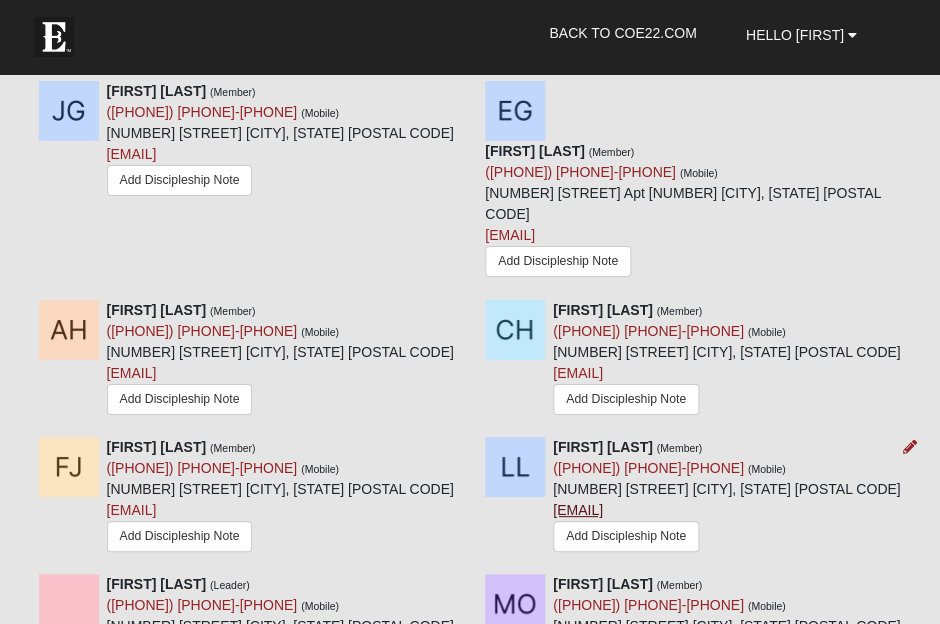 click on "[EMAIL]" at bounding box center [578, 510] 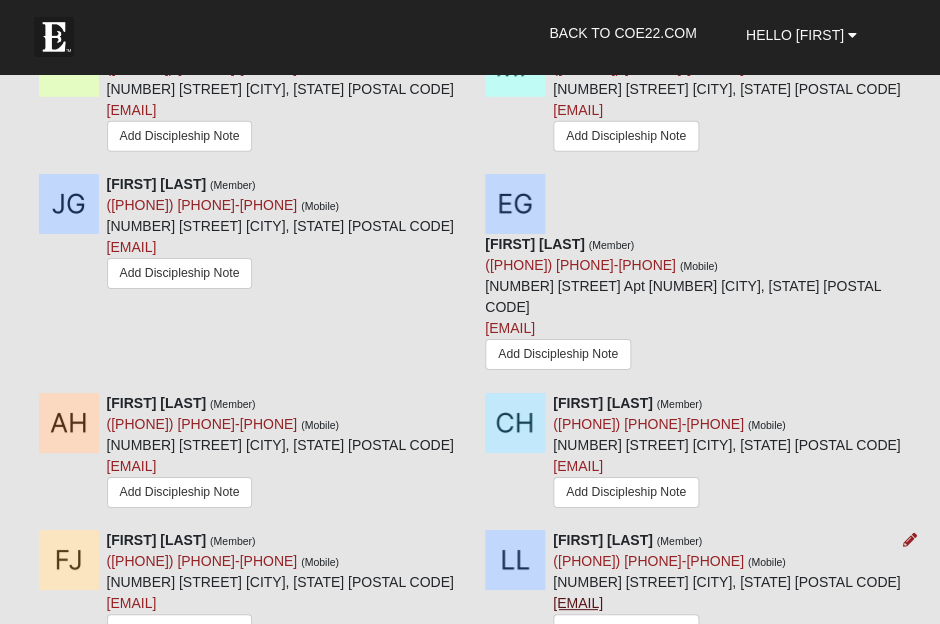 scroll, scrollTop: 703, scrollLeft: 0, axis: vertical 